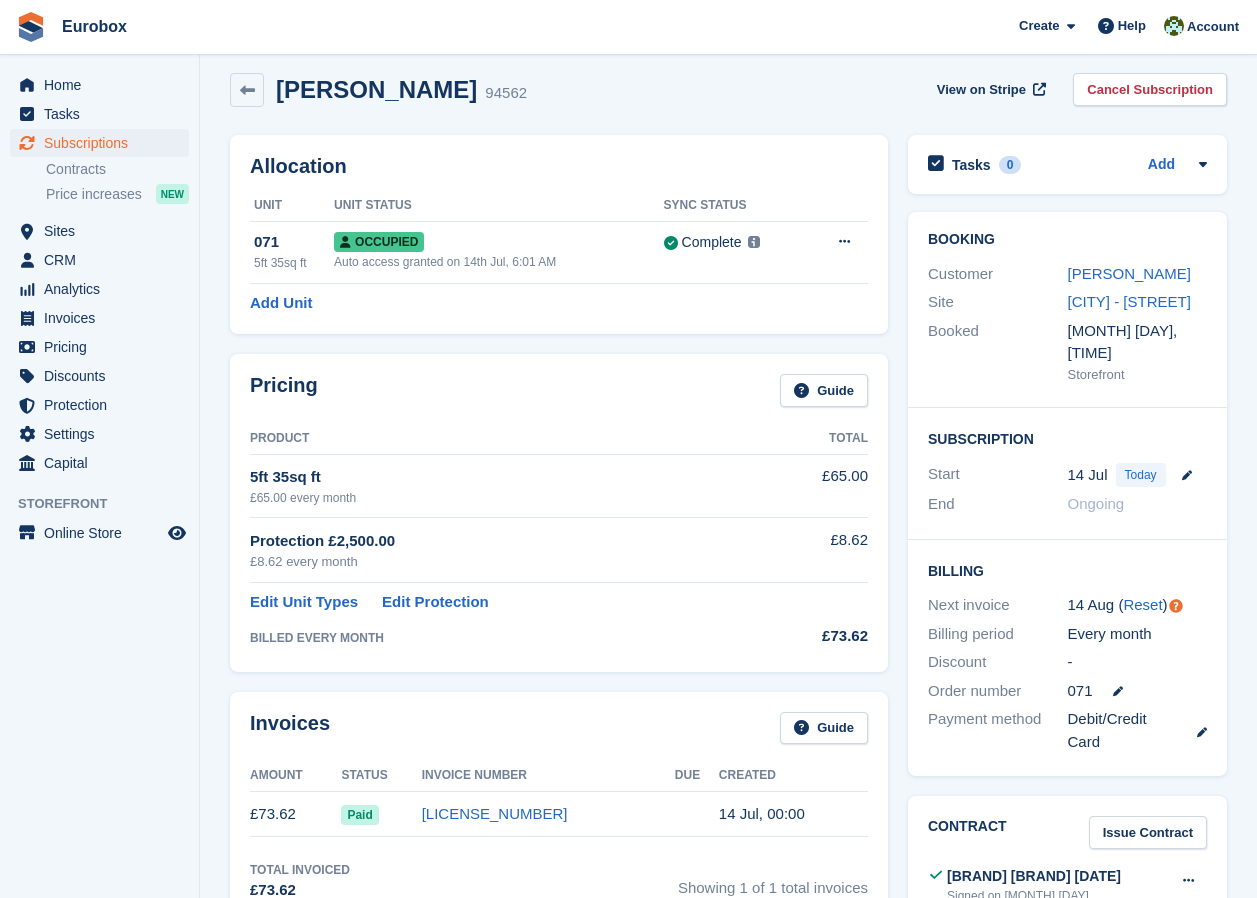 scroll, scrollTop: 0, scrollLeft: 0, axis: both 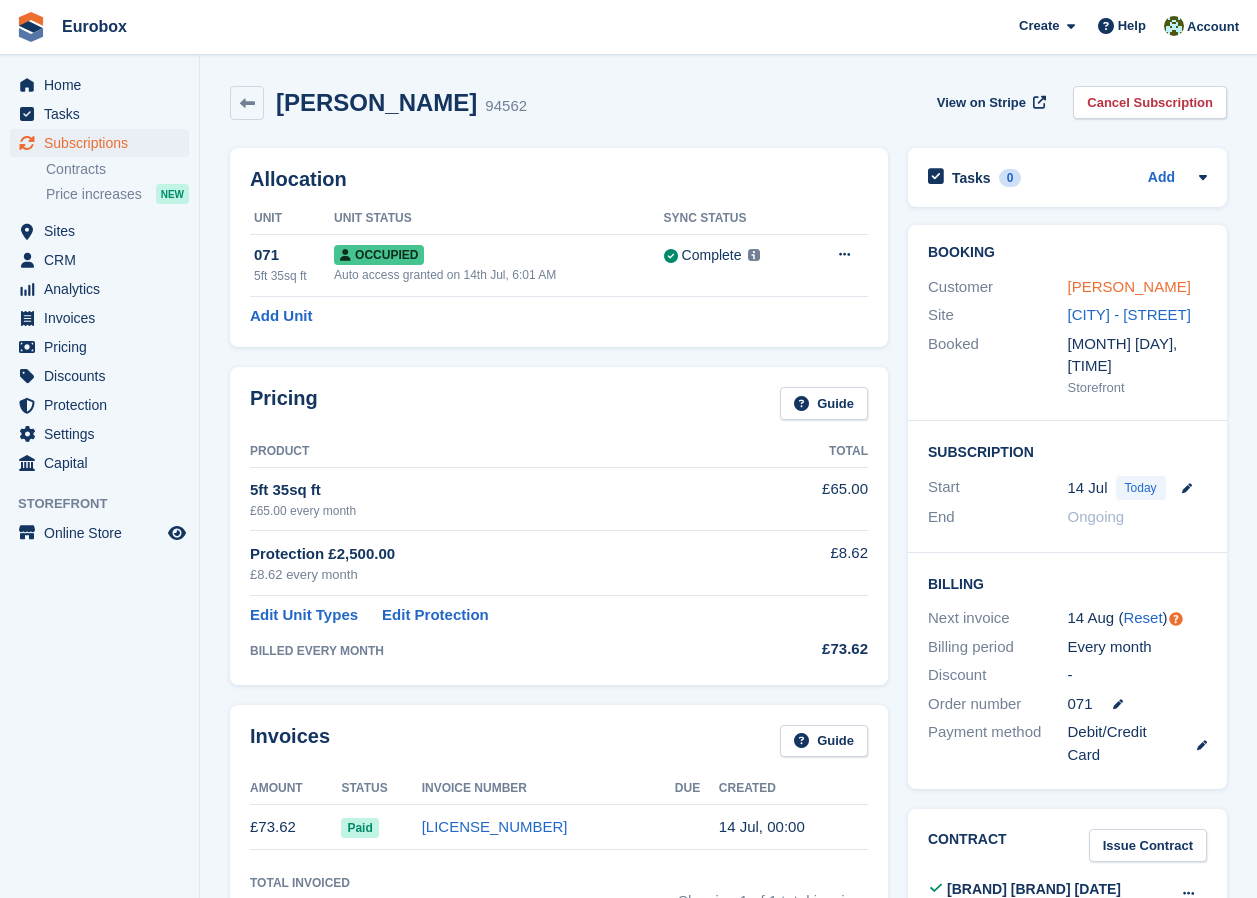click on "[PERSON_NAME]" at bounding box center (1129, 286) 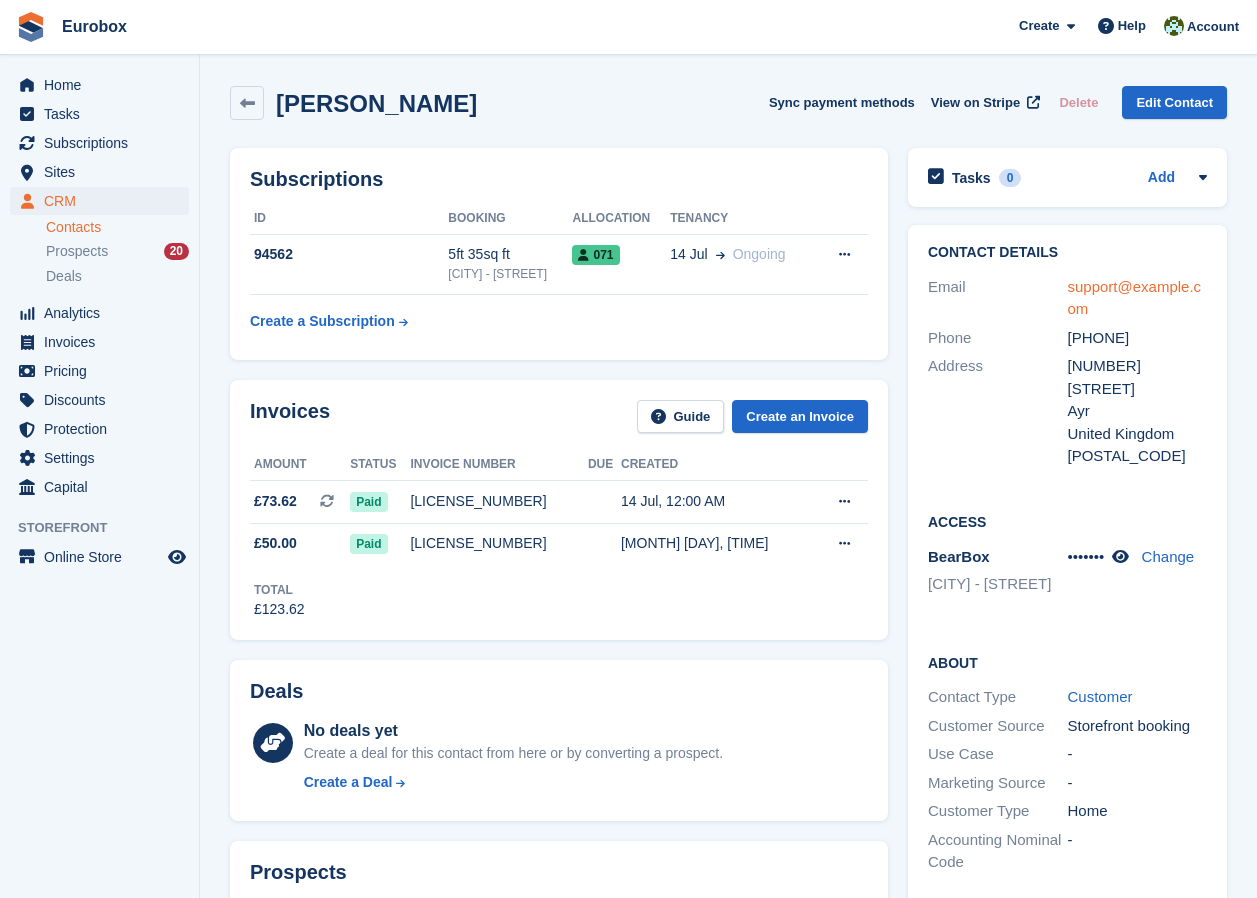 scroll, scrollTop: 0, scrollLeft: 0, axis: both 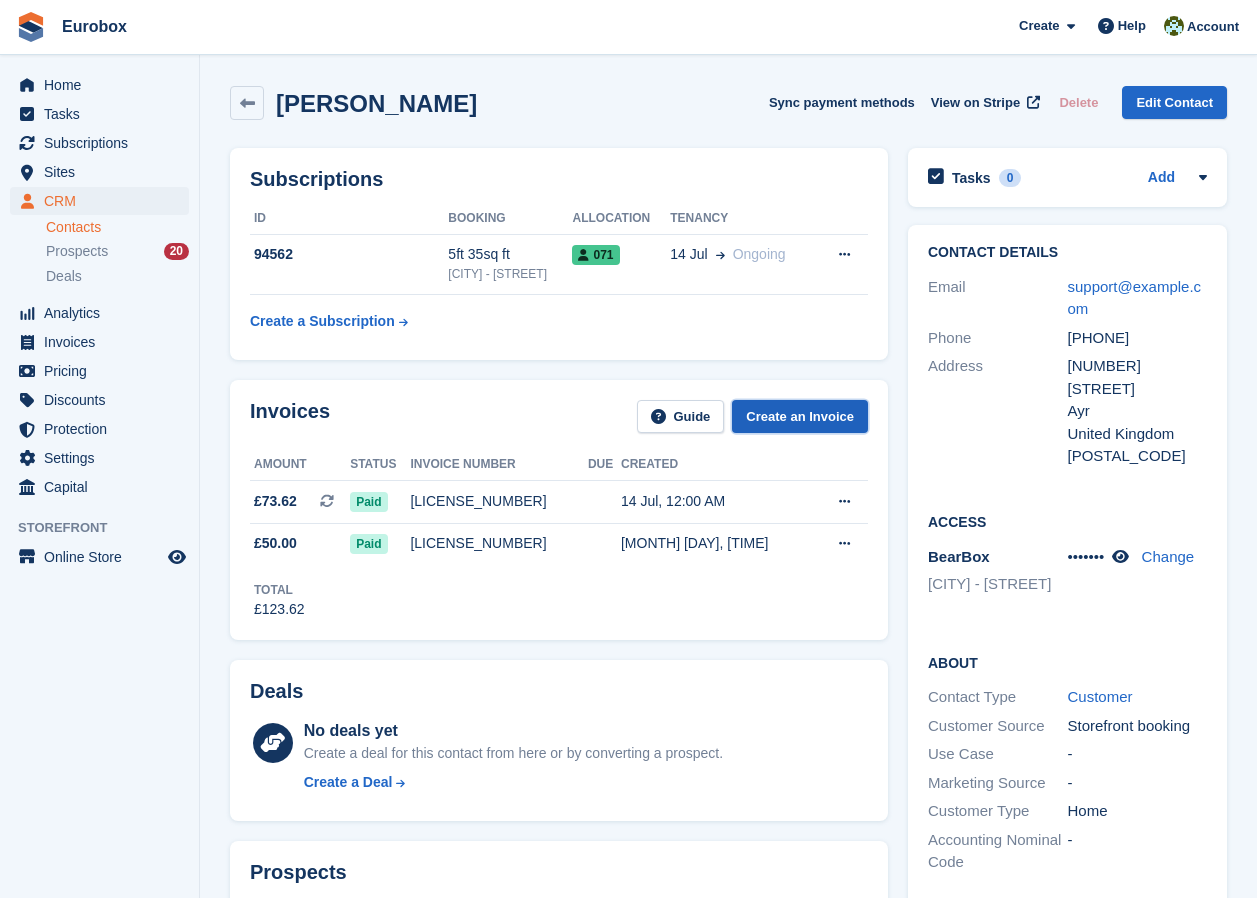click on "Create an Invoice" at bounding box center (800, 416) 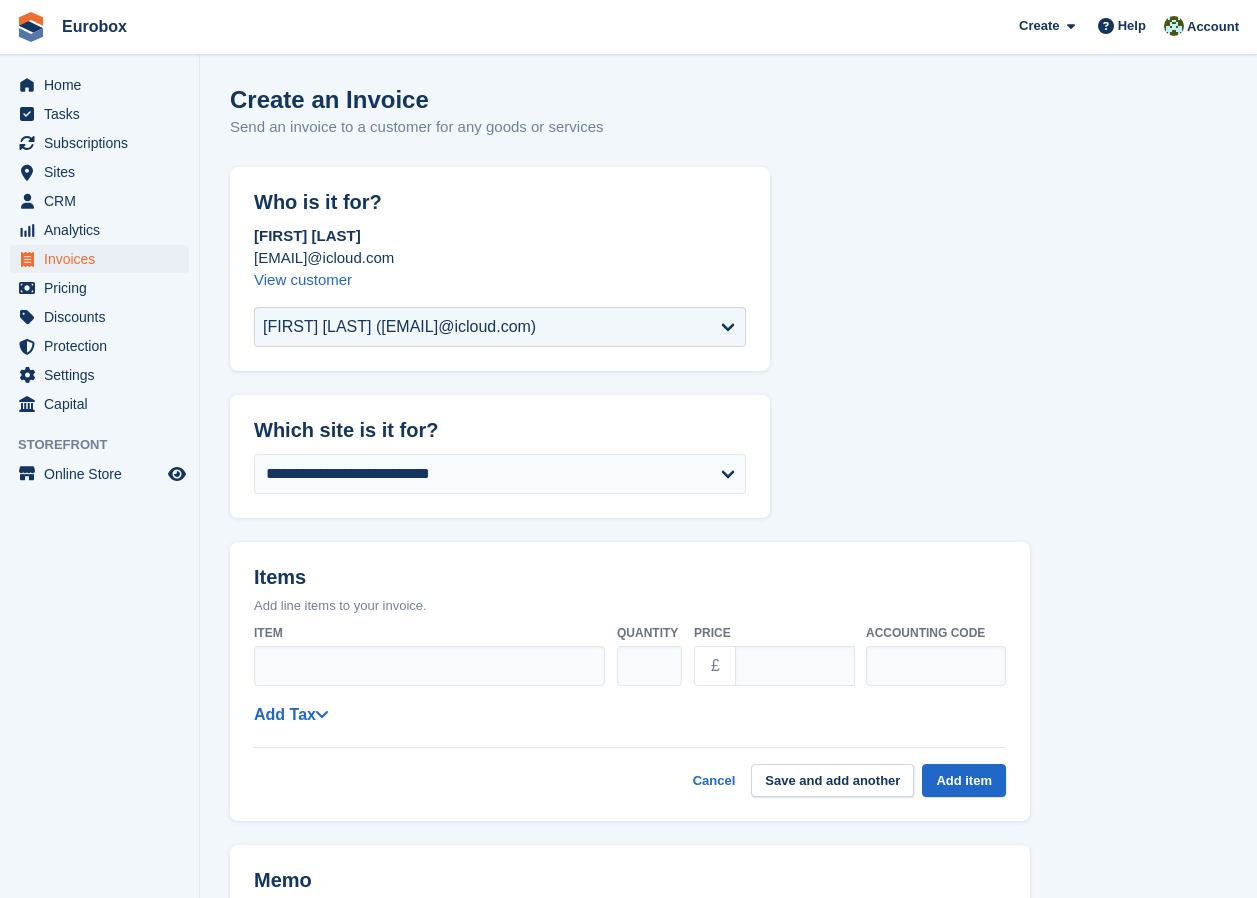 scroll, scrollTop: 0, scrollLeft: 0, axis: both 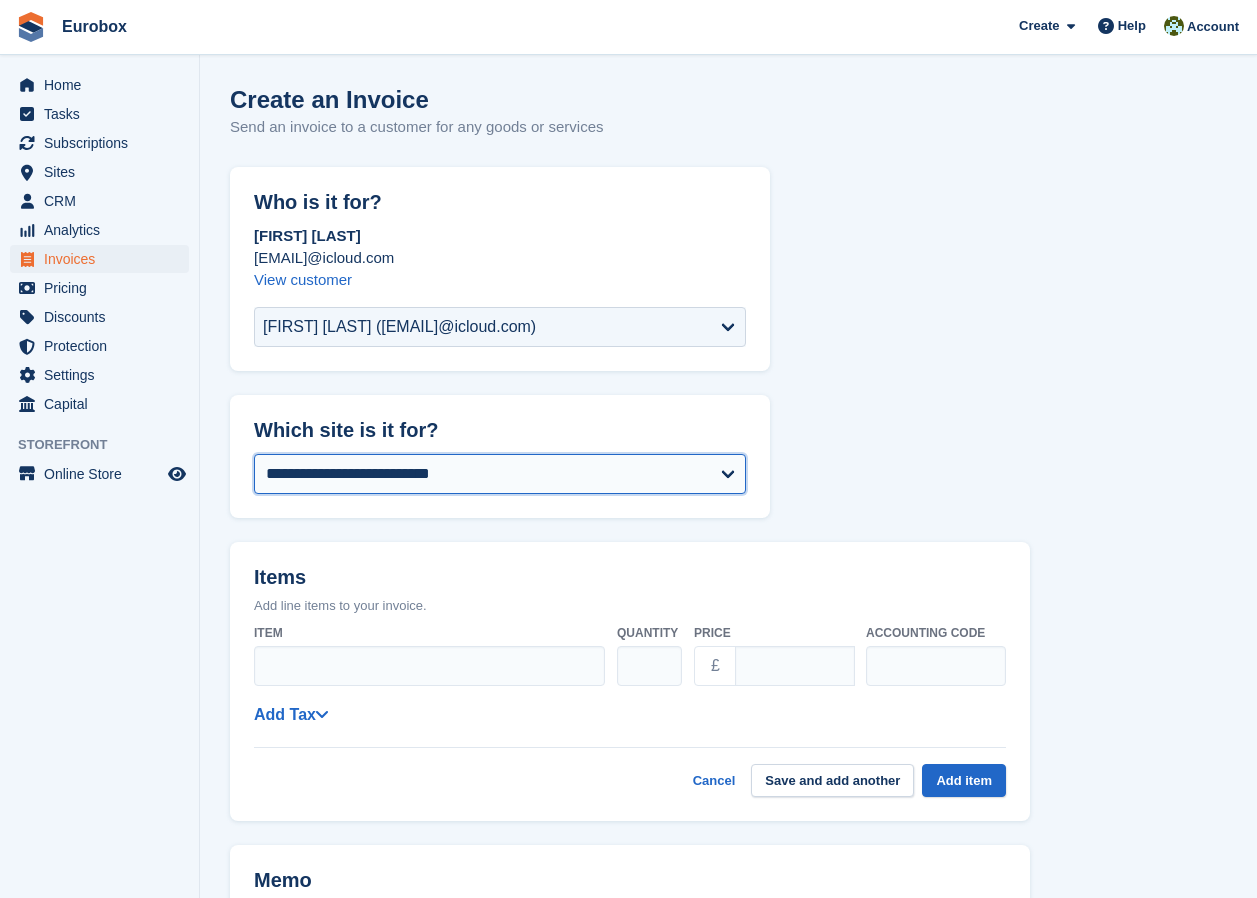 click on "**********" at bounding box center (500, 474) 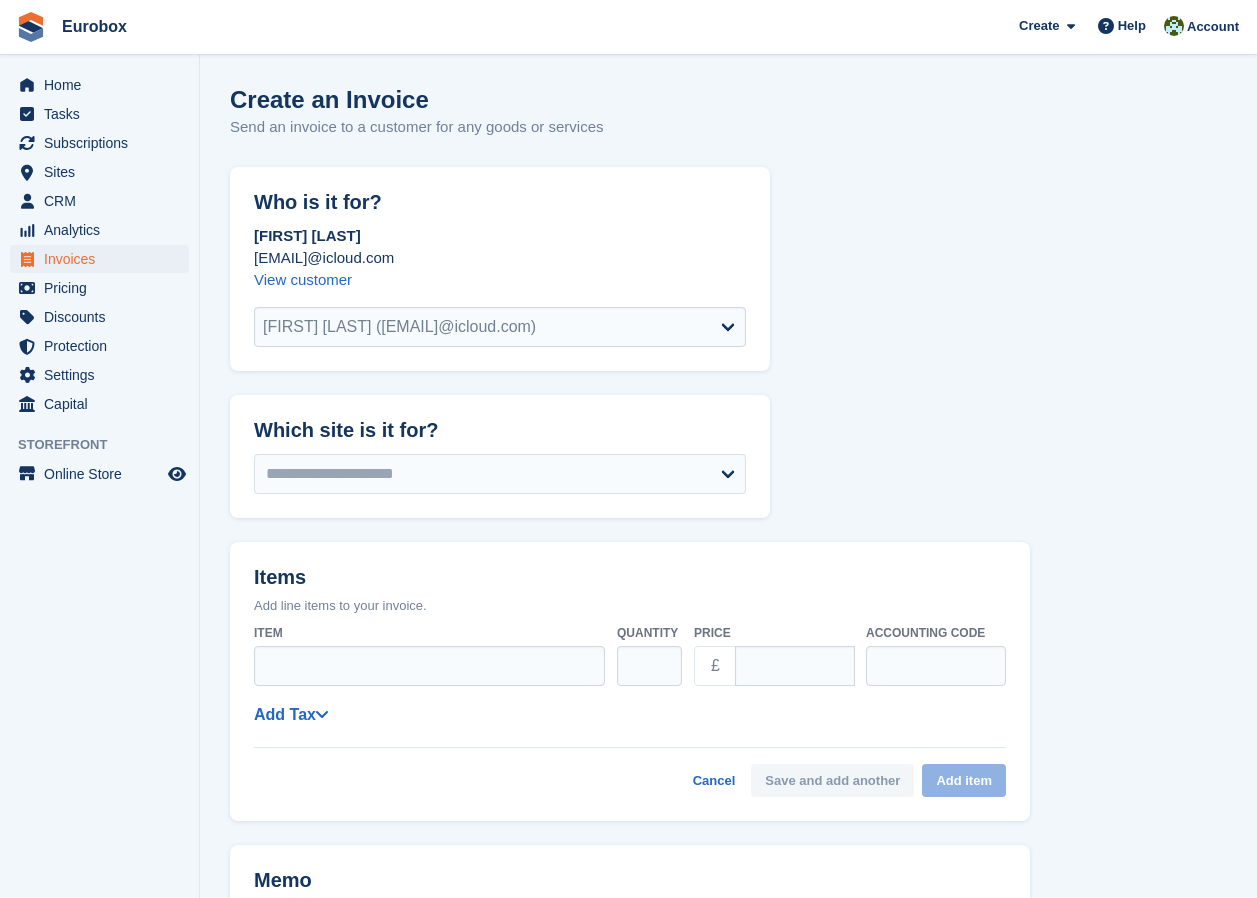 select on "******" 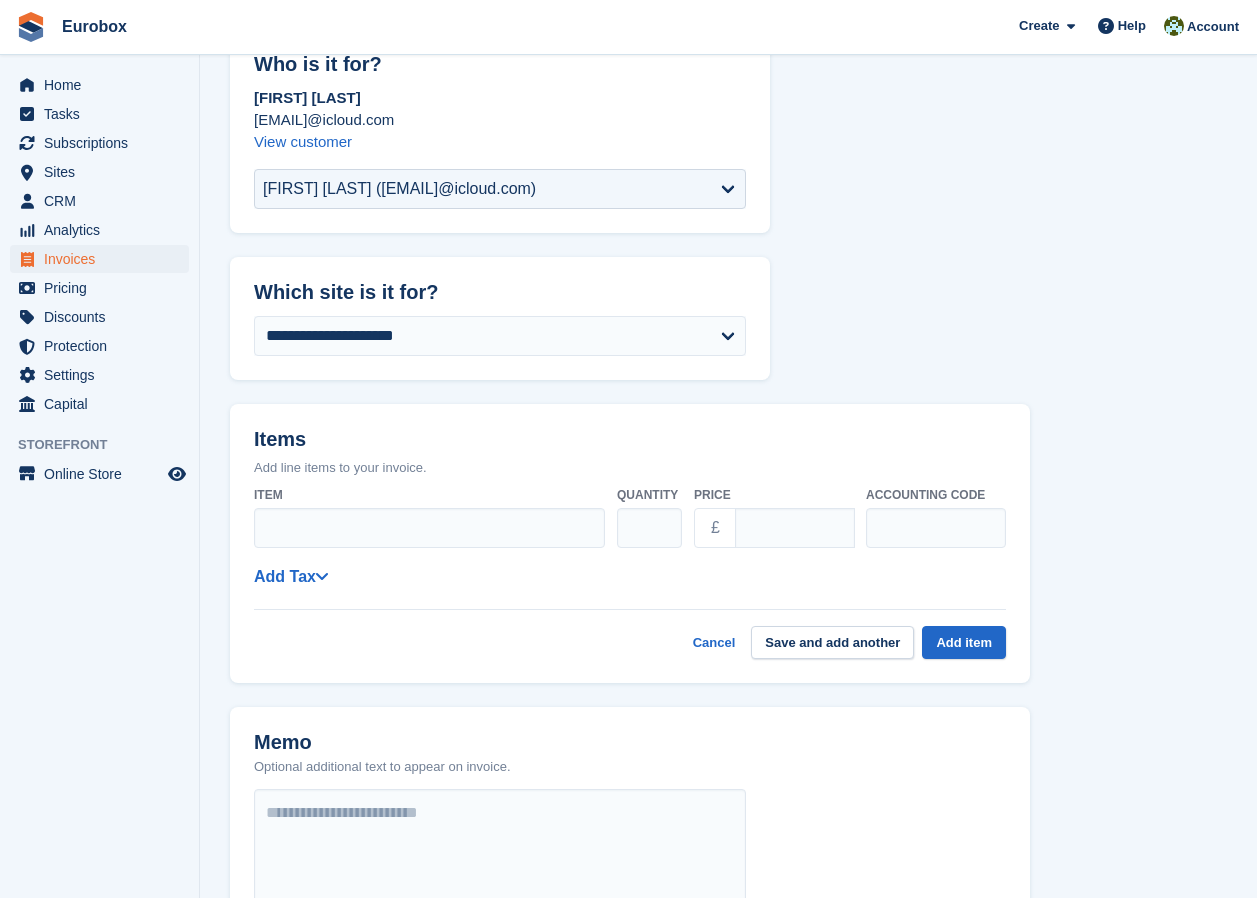 scroll, scrollTop: 300, scrollLeft: 0, axis: vertical 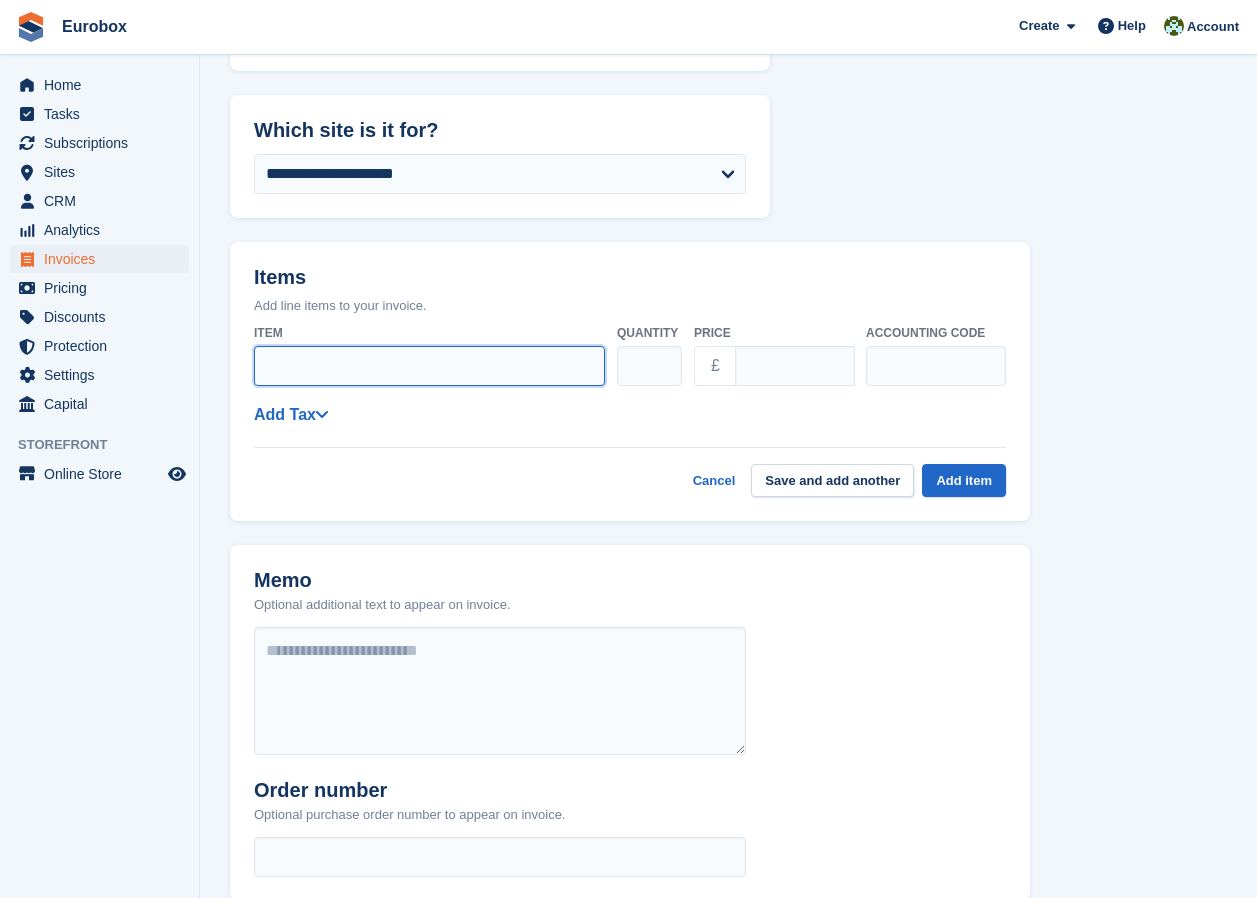 click on "Item" at bounding box center (429, 366) 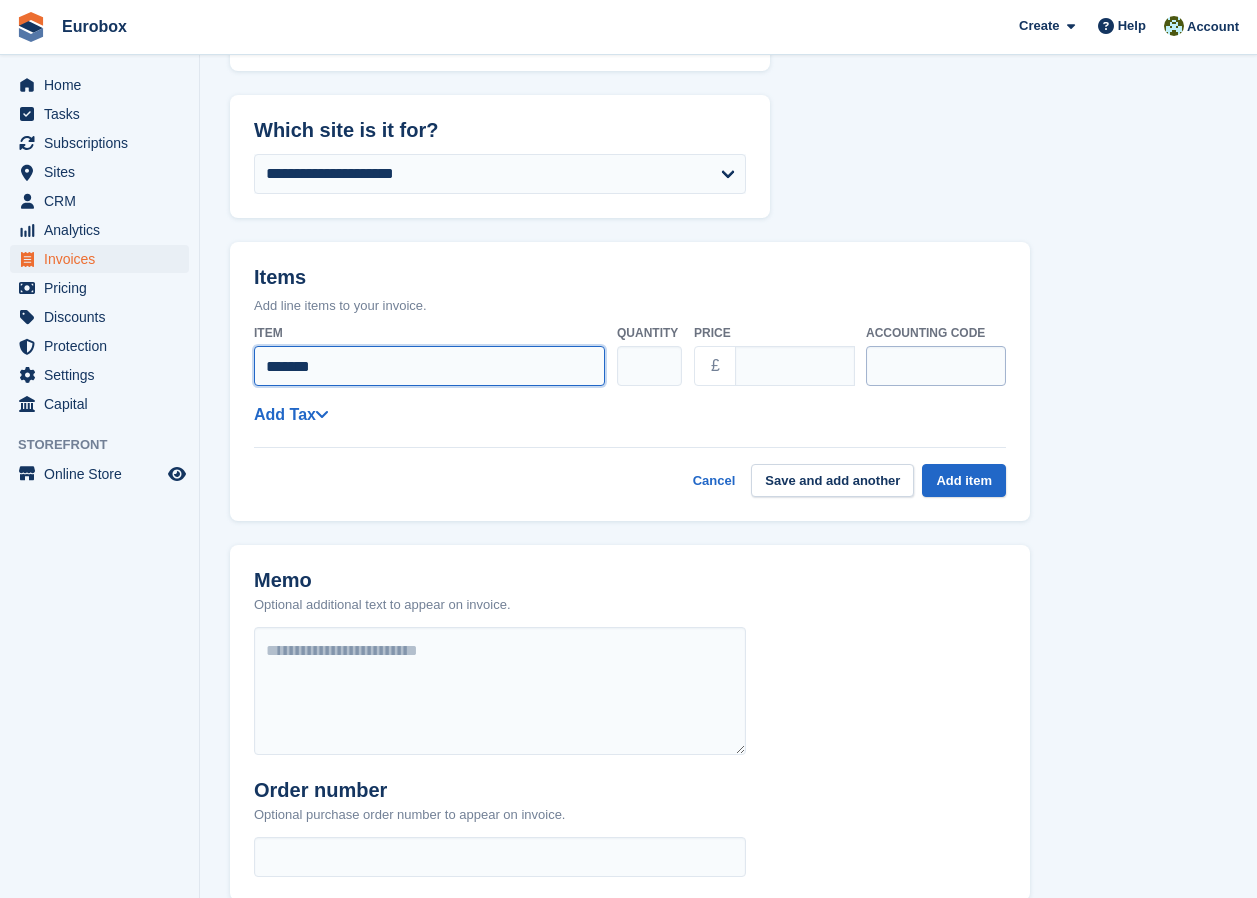 type on "*******" 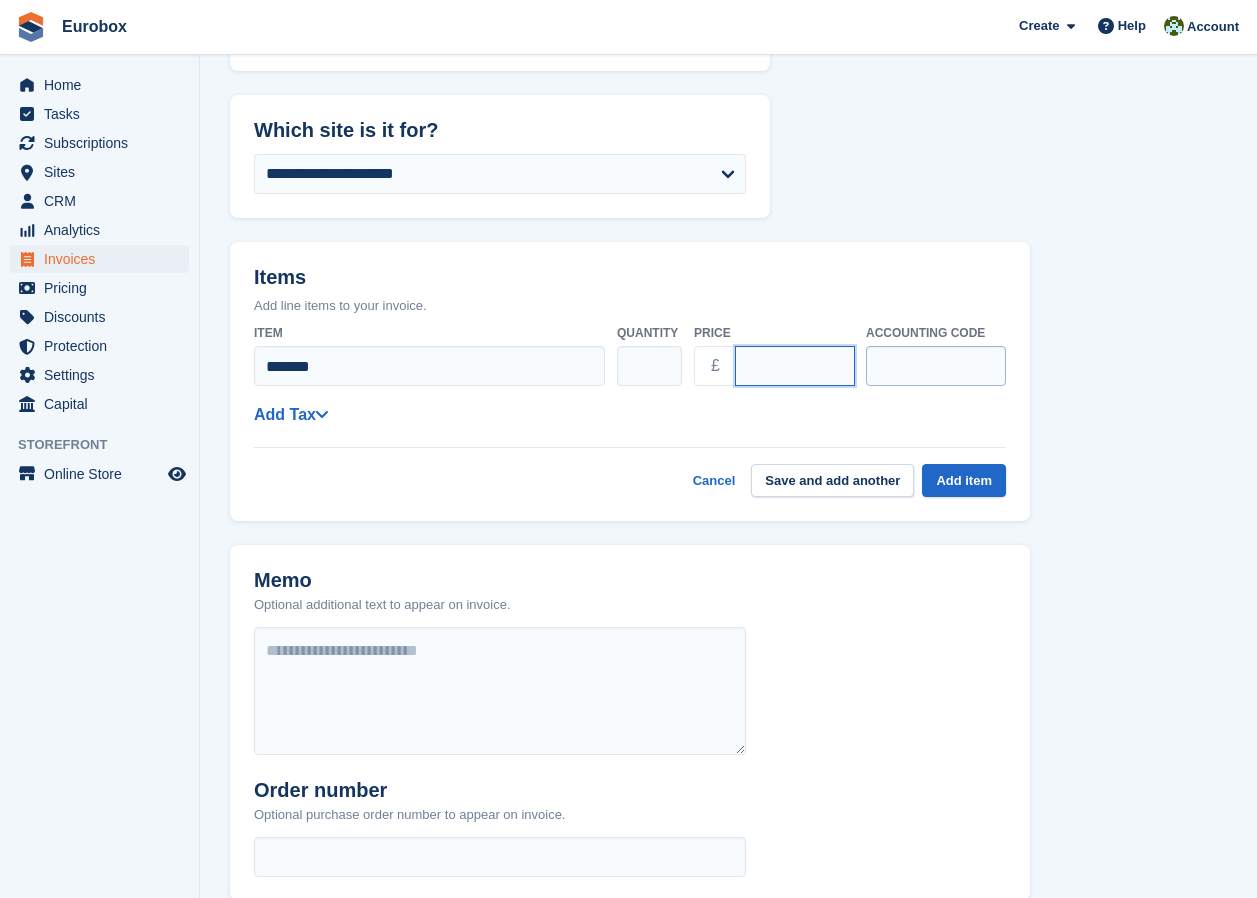 type on "**" 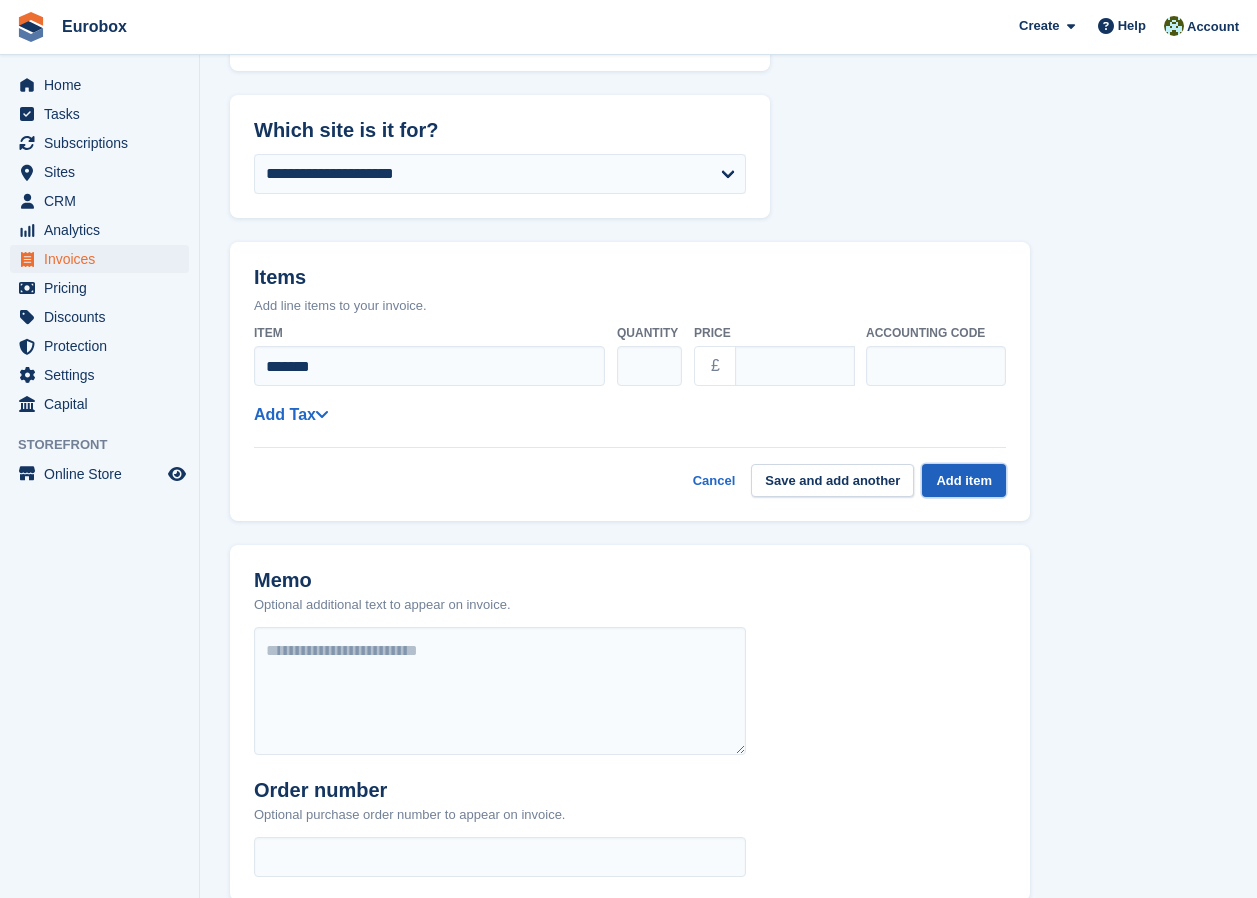 click on "Add item" at bounding box center [964, 480] 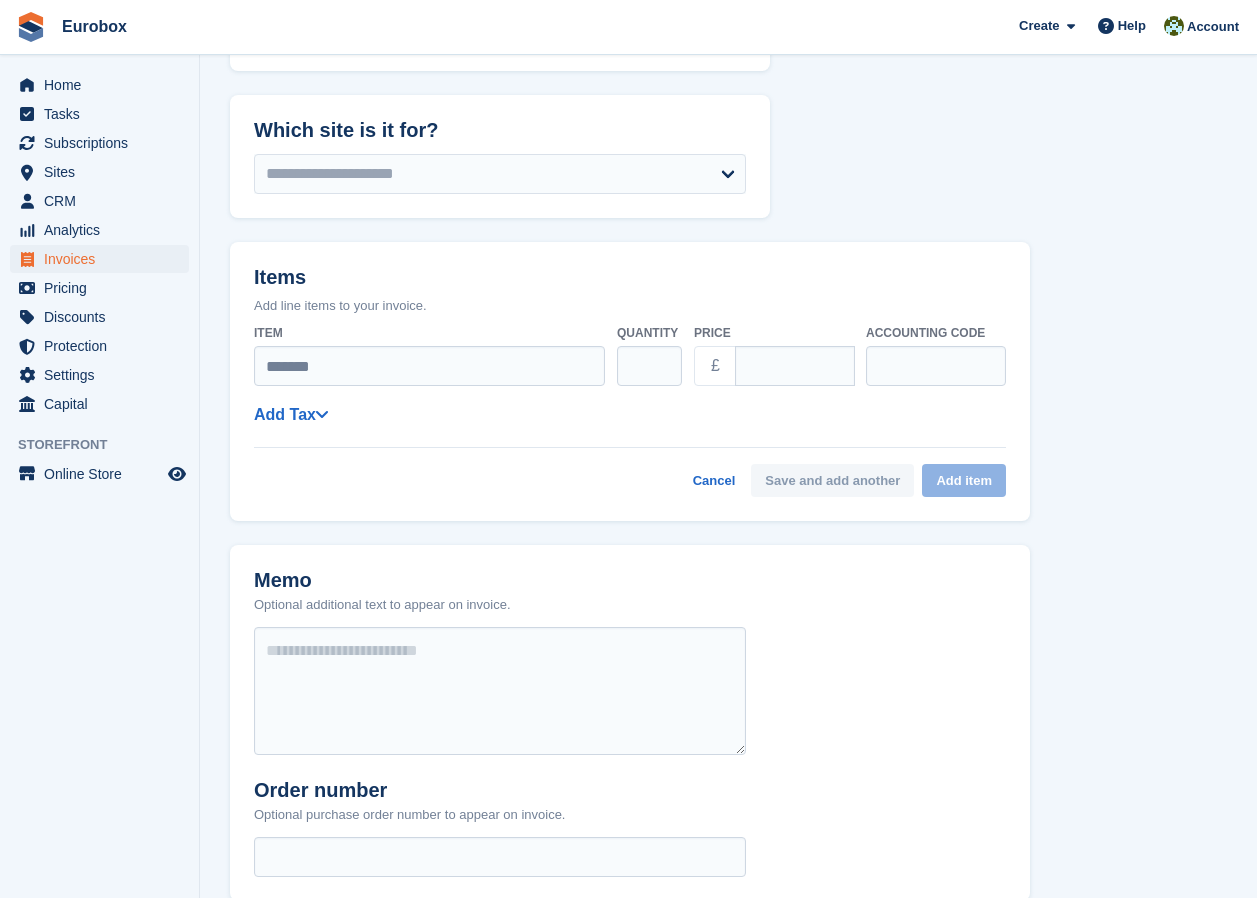 select on "******" 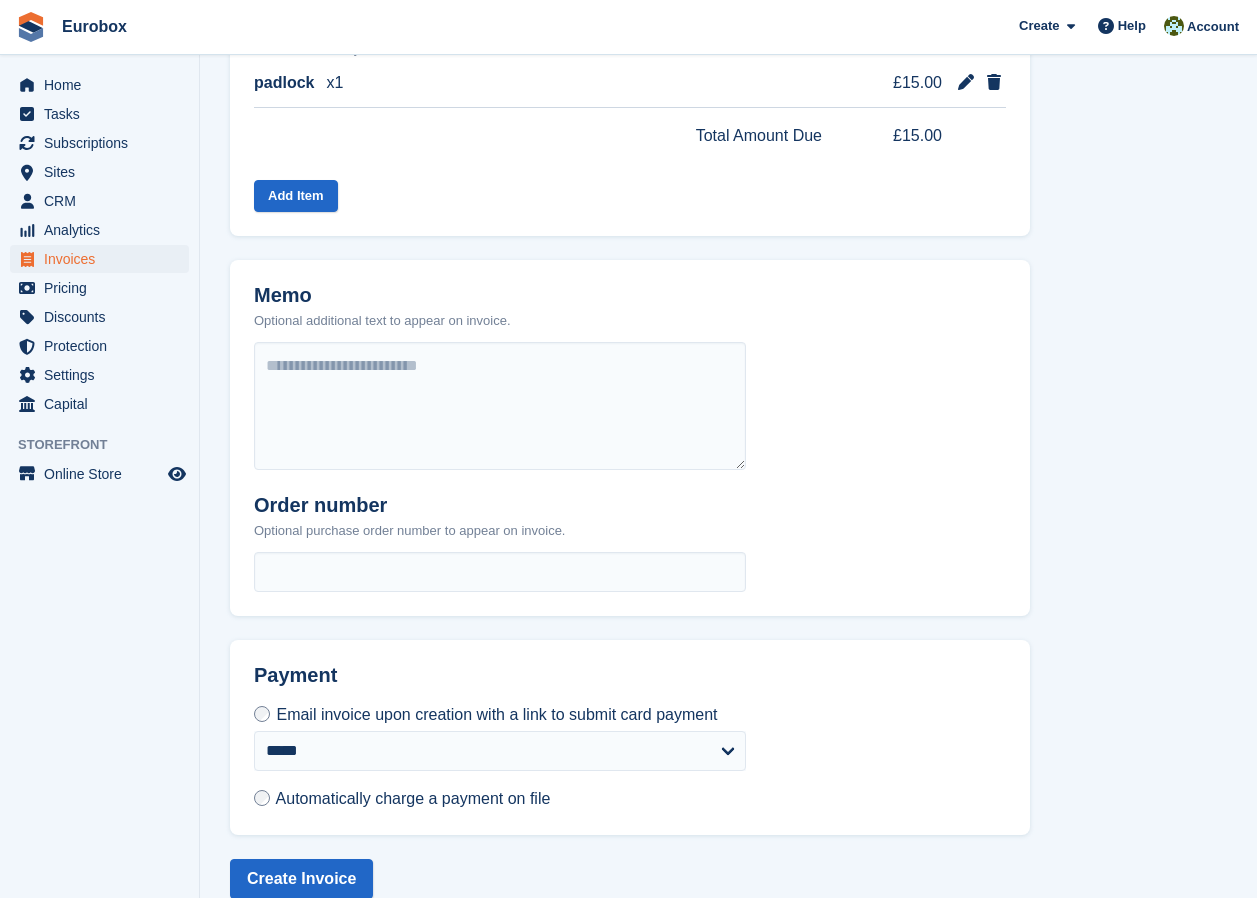 scroll, scrollTop: 588, scrollLeft: 0, axis: vertical 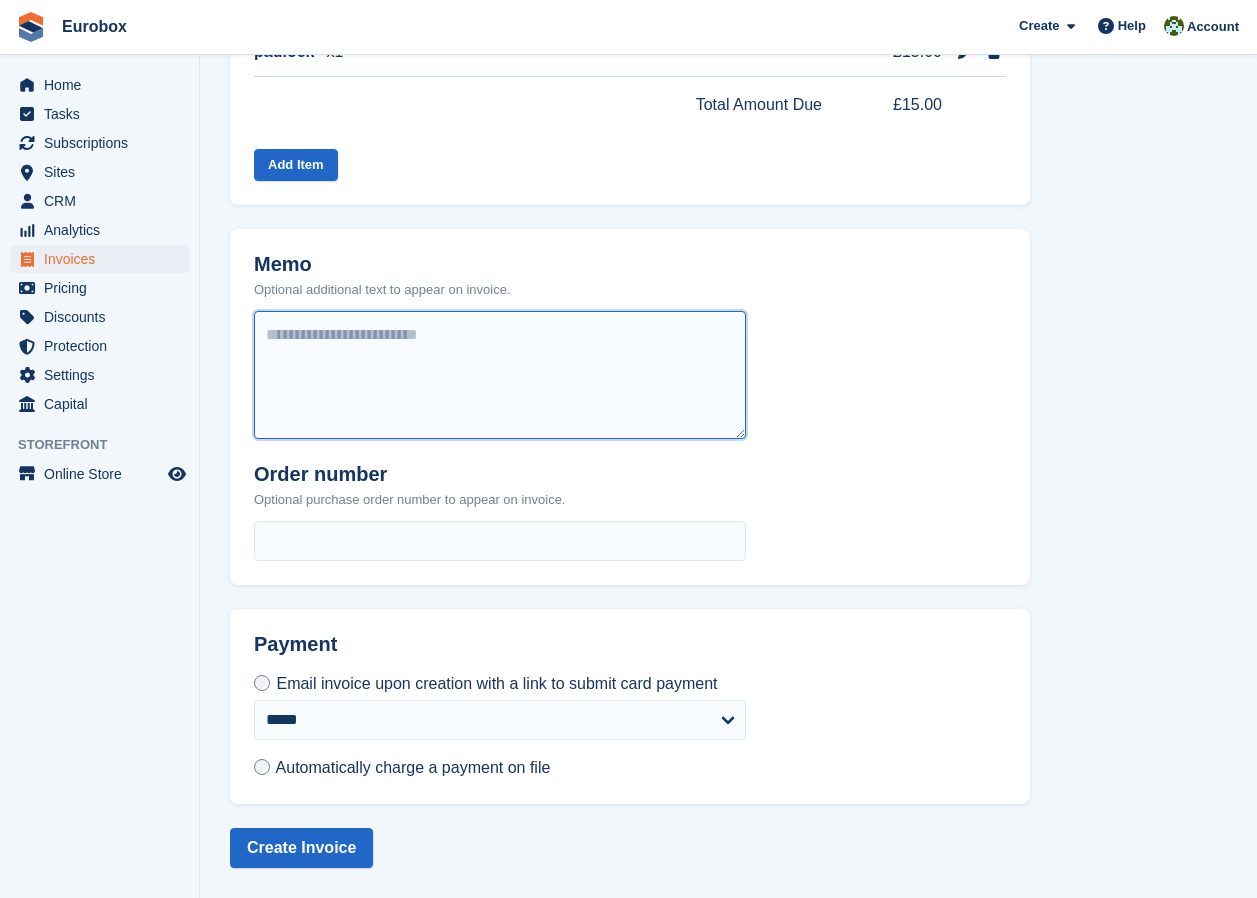click at bounding box center (500, 375) 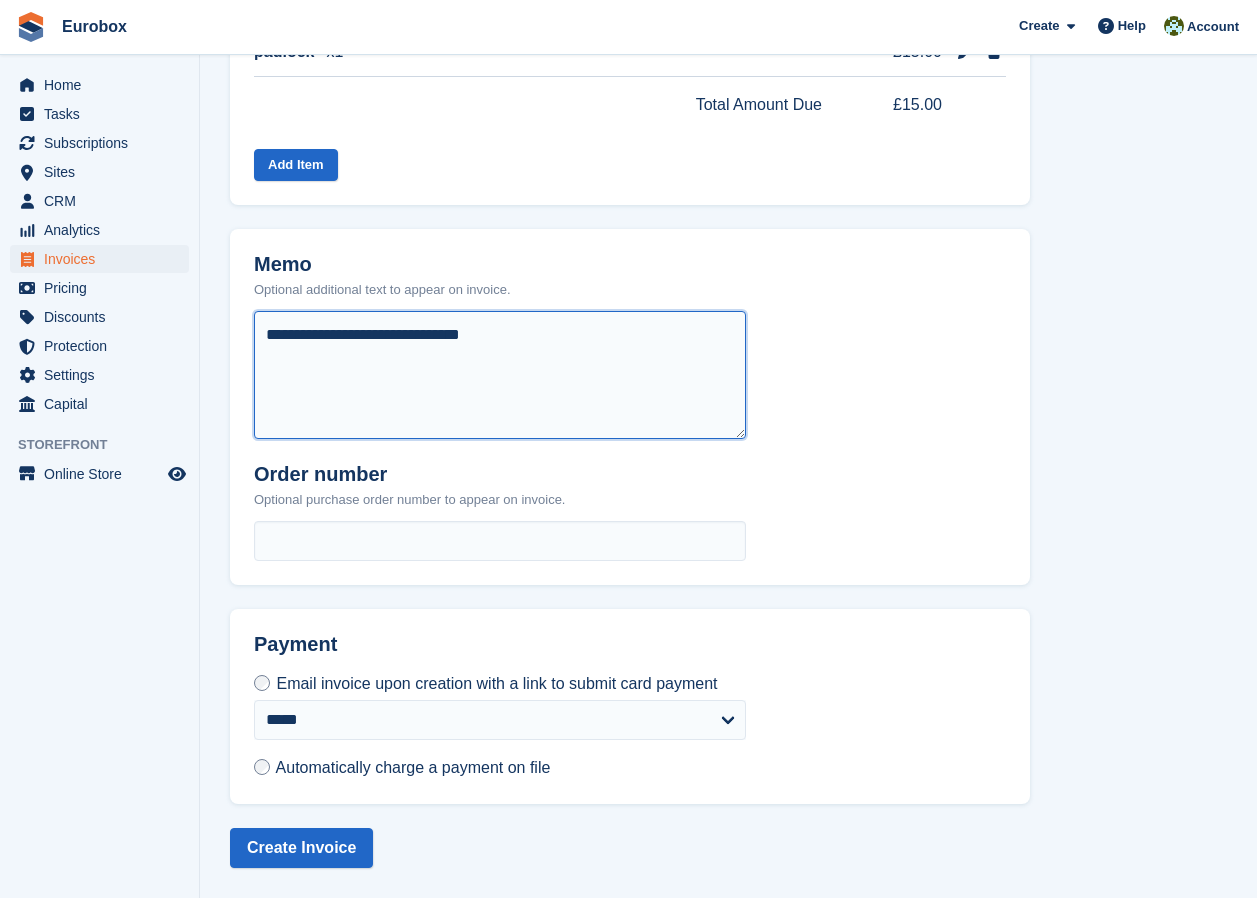 type on "**********" 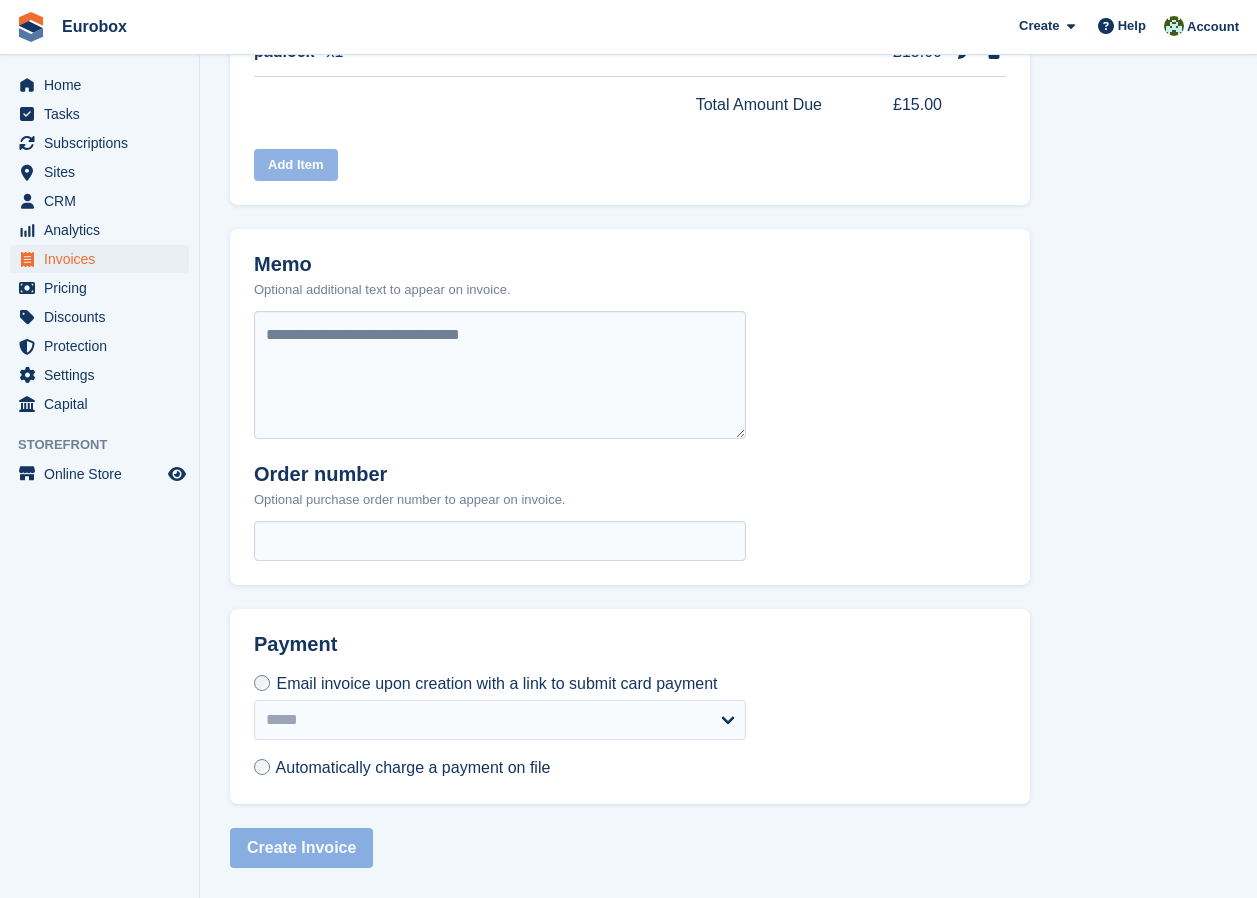 select on "******" 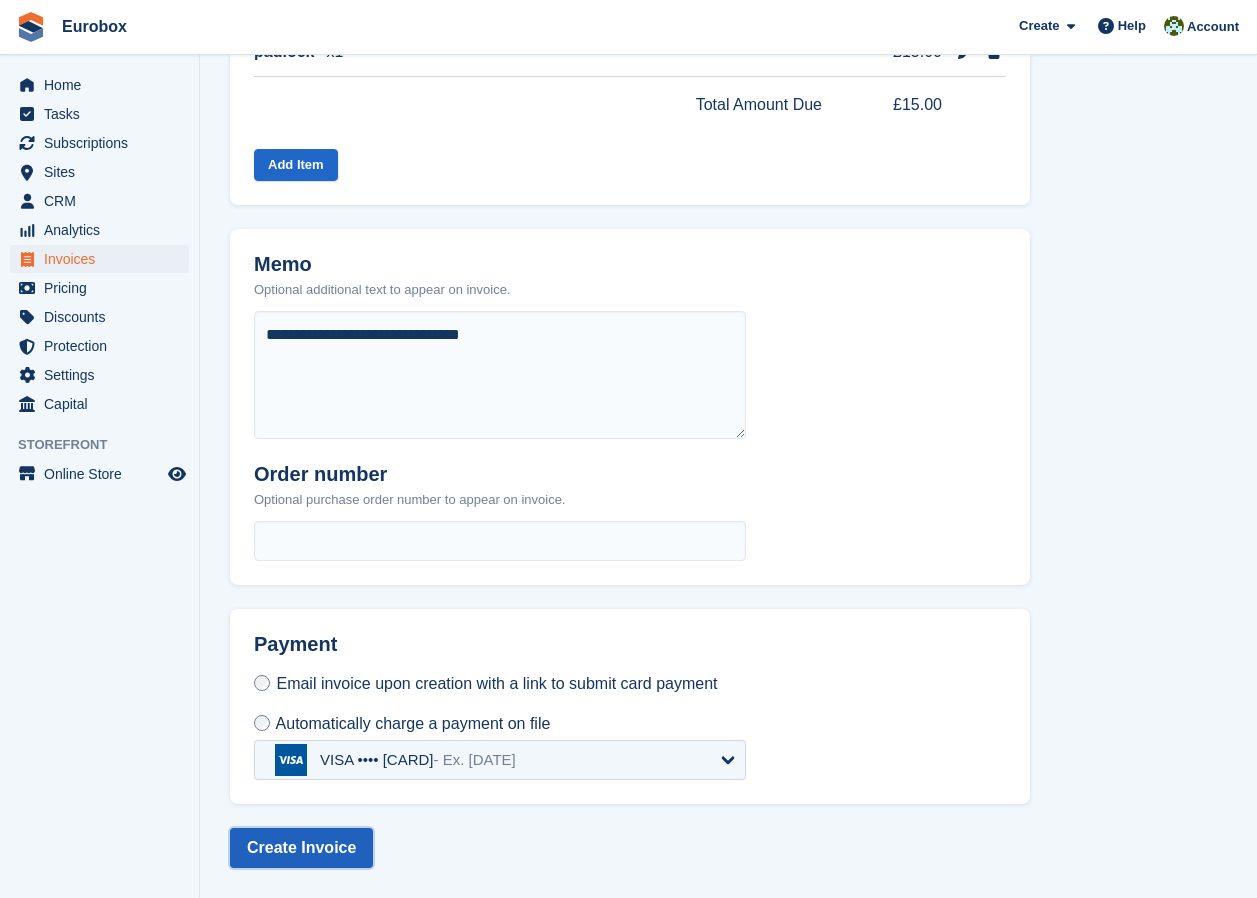 click on "Create Invoice" at bounding box center (301, 848) 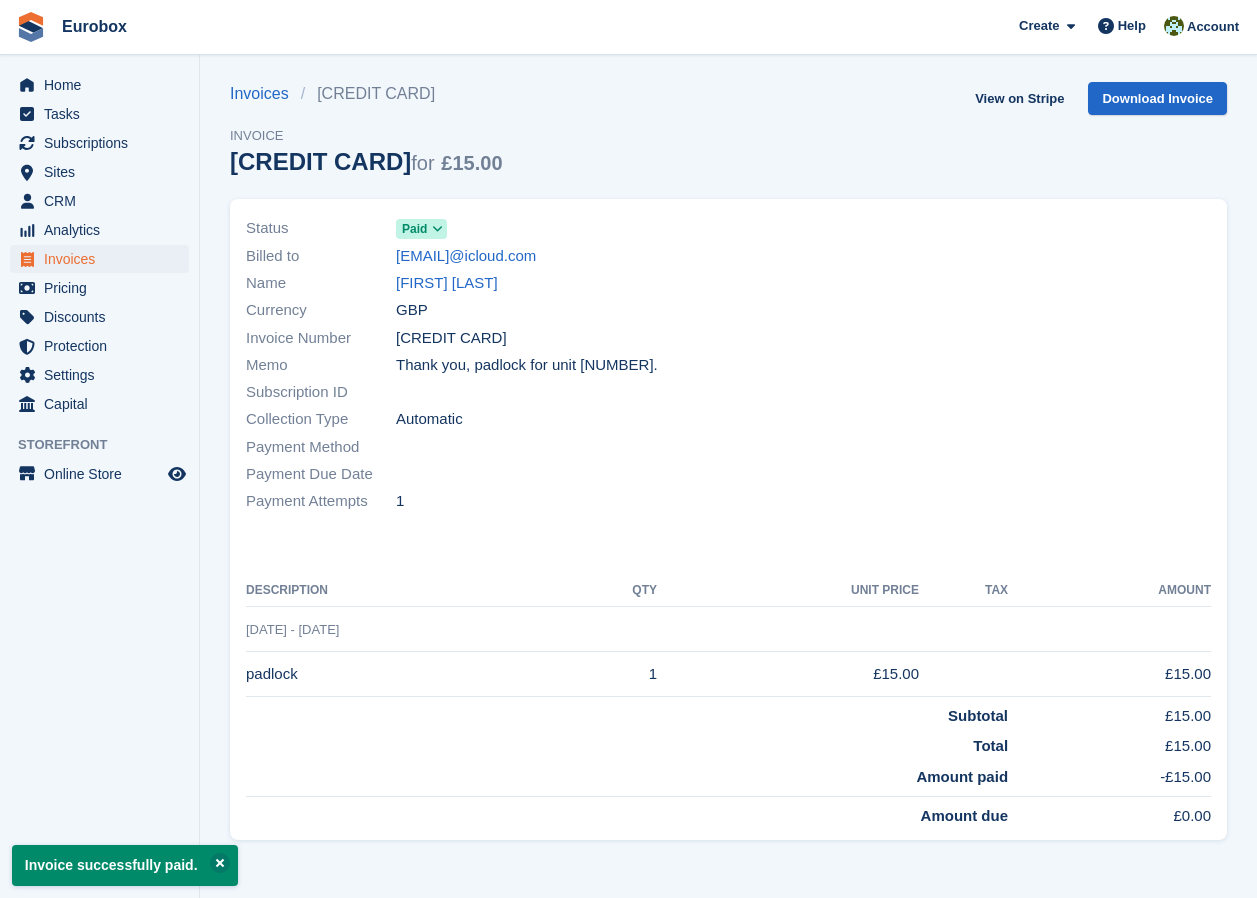 scroll, scrollTop: 0, scrollLeft: 0, axis: both 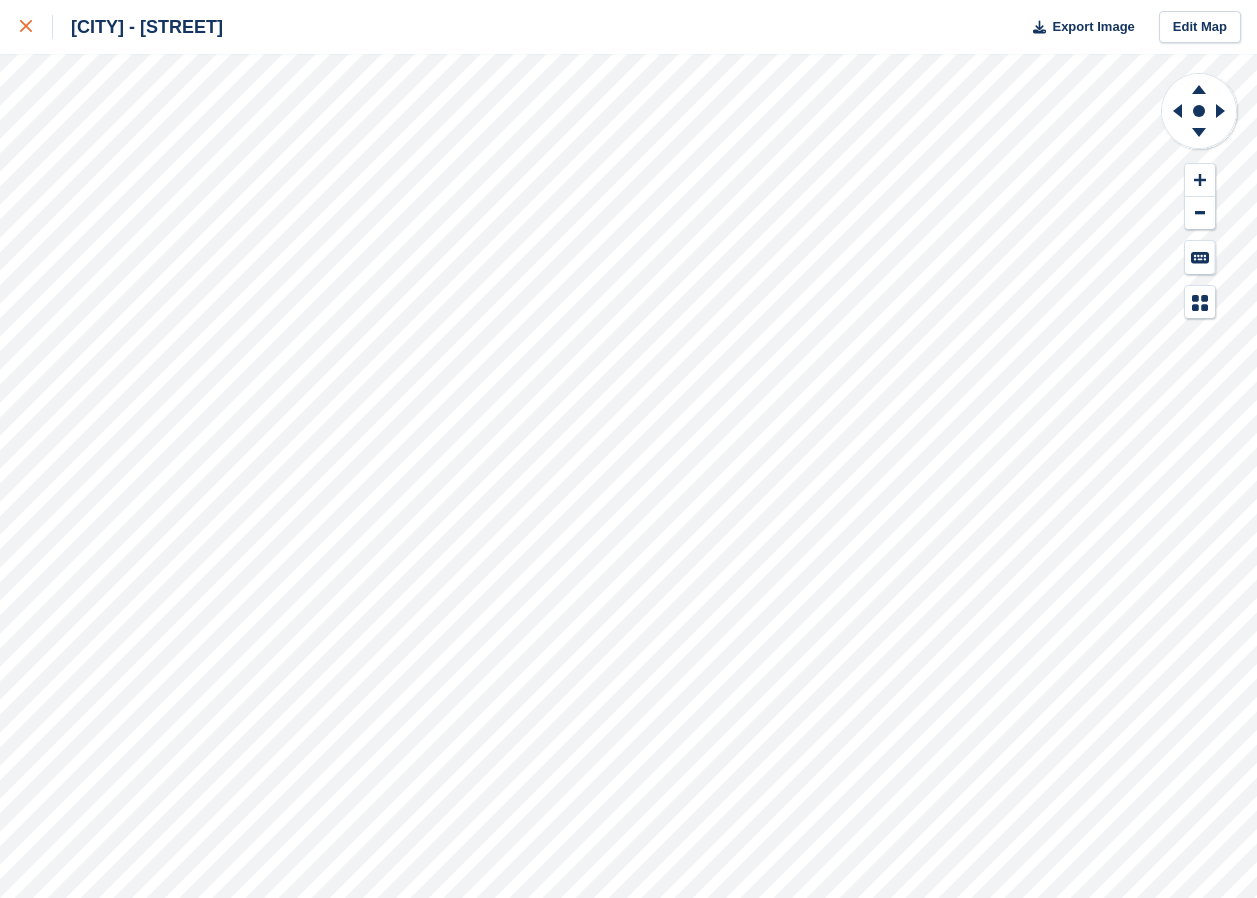 click 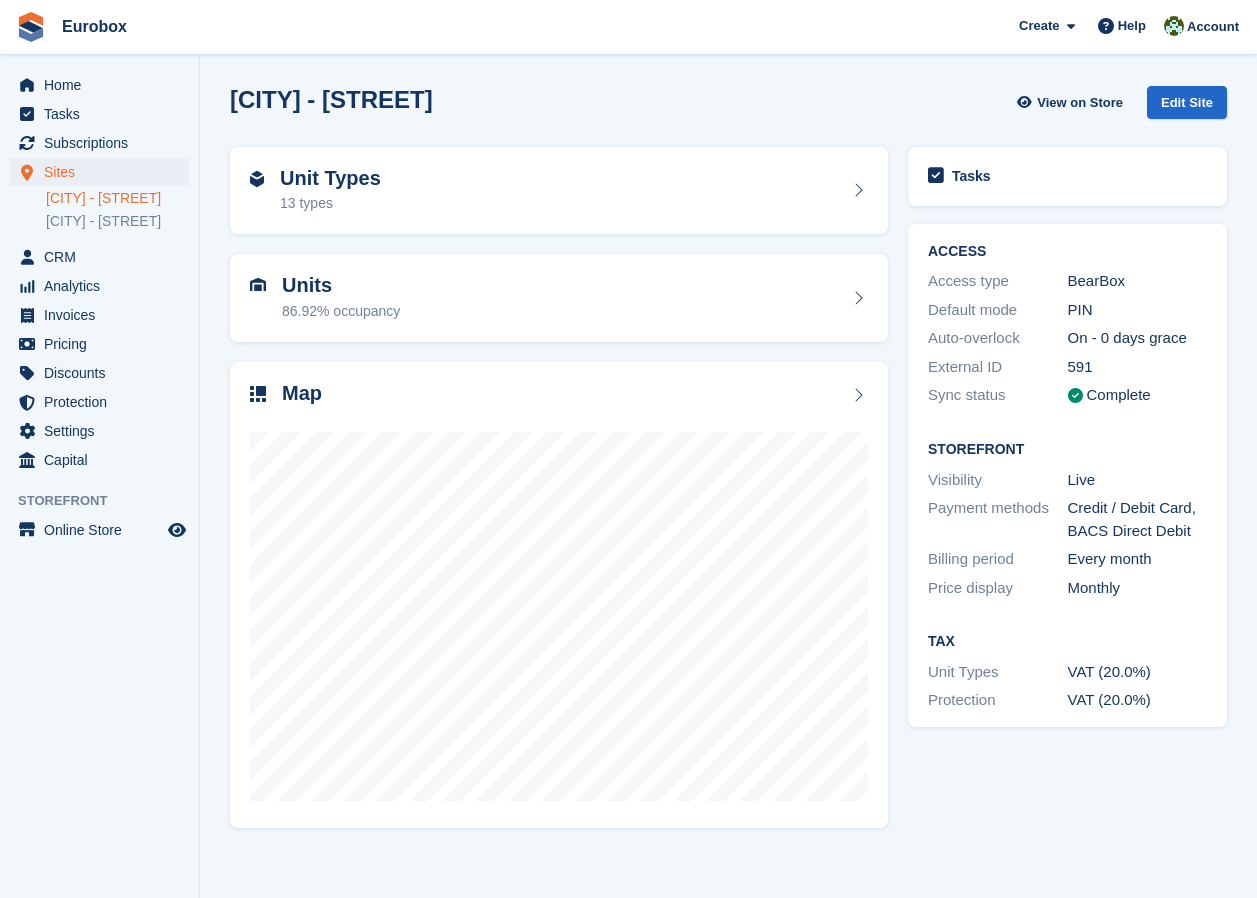 scroll, scrollTop: 0, scrollLeft: 0, axis: both 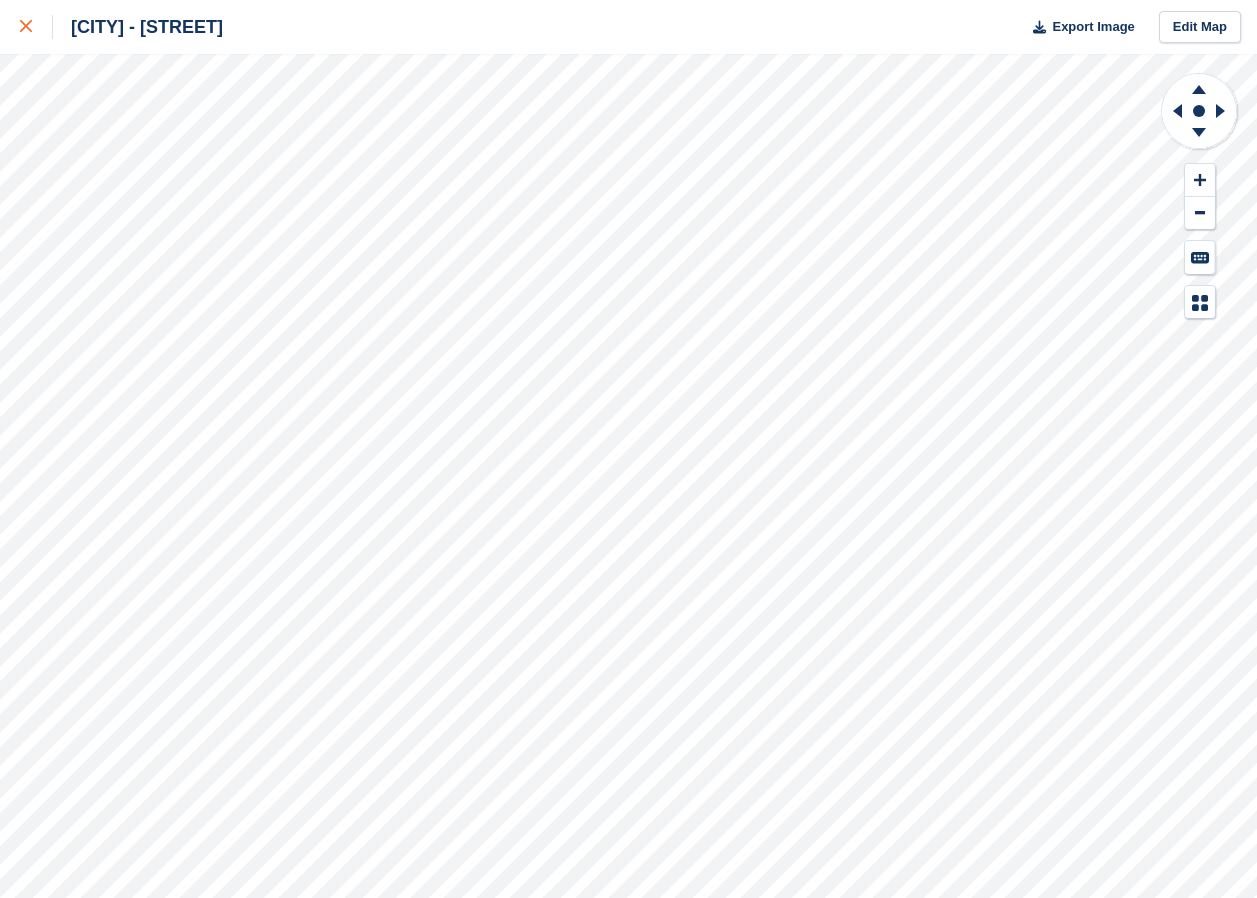 click 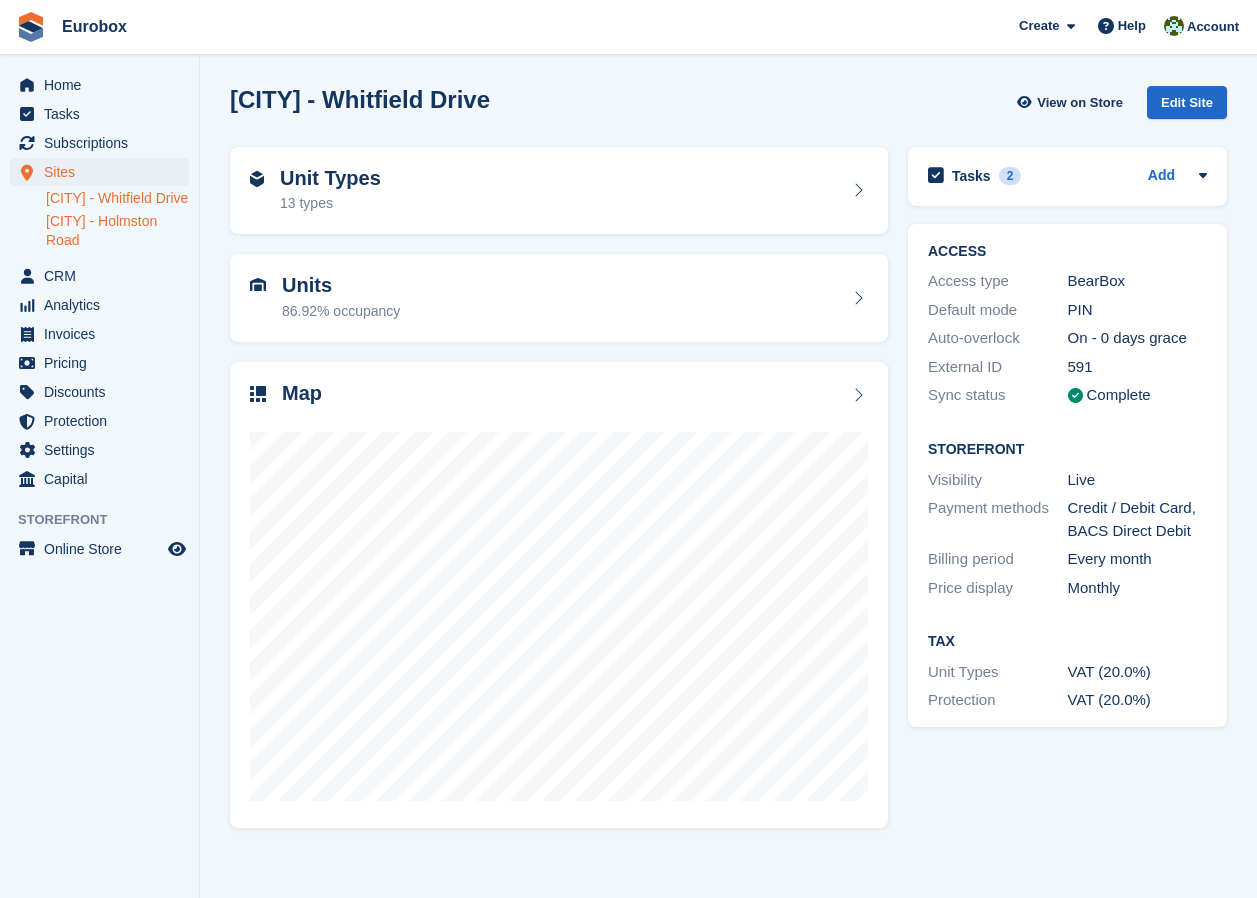 scroll, scrollTop: 0, scrollLeft: 0, axis: both 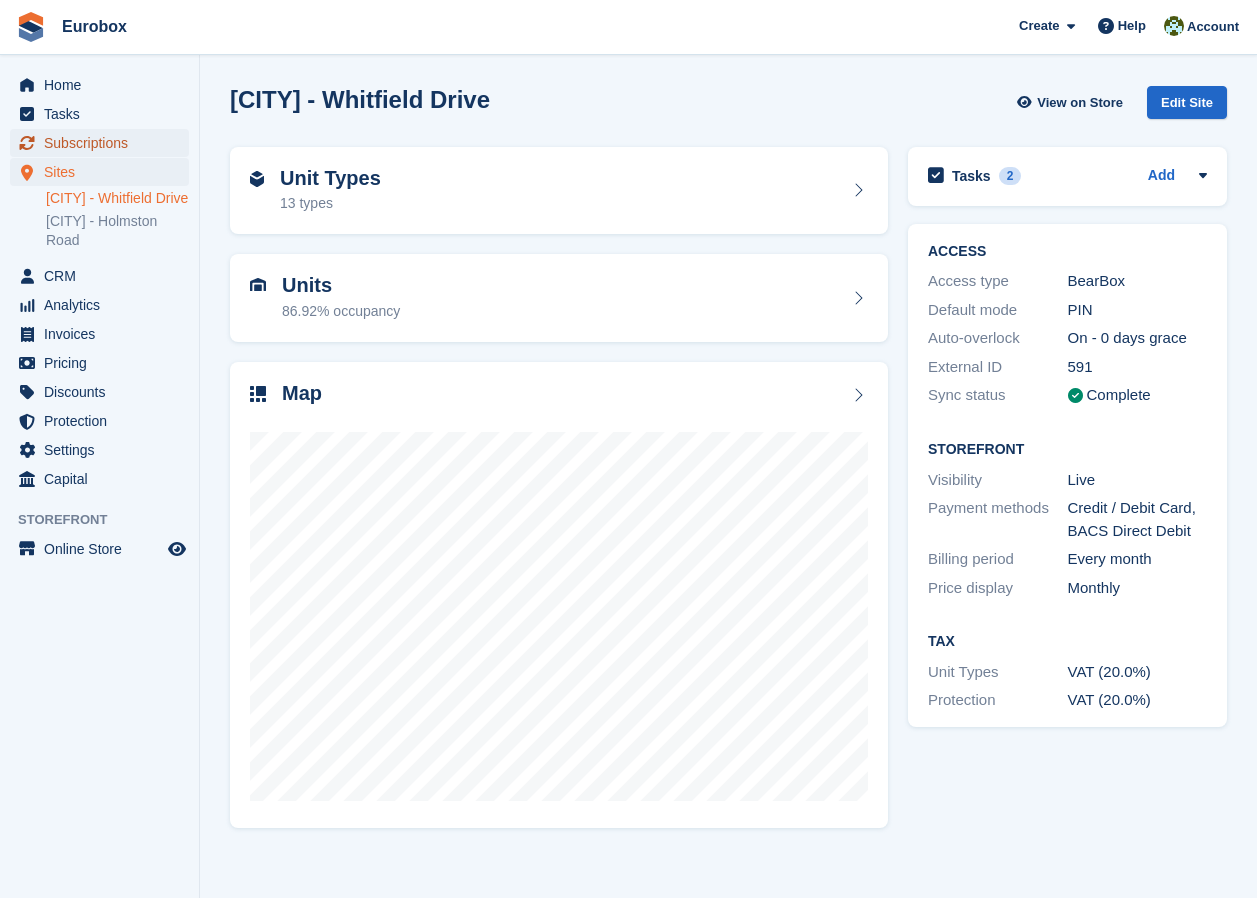 click on "Subscriptions" at bounding box center [104, 143] 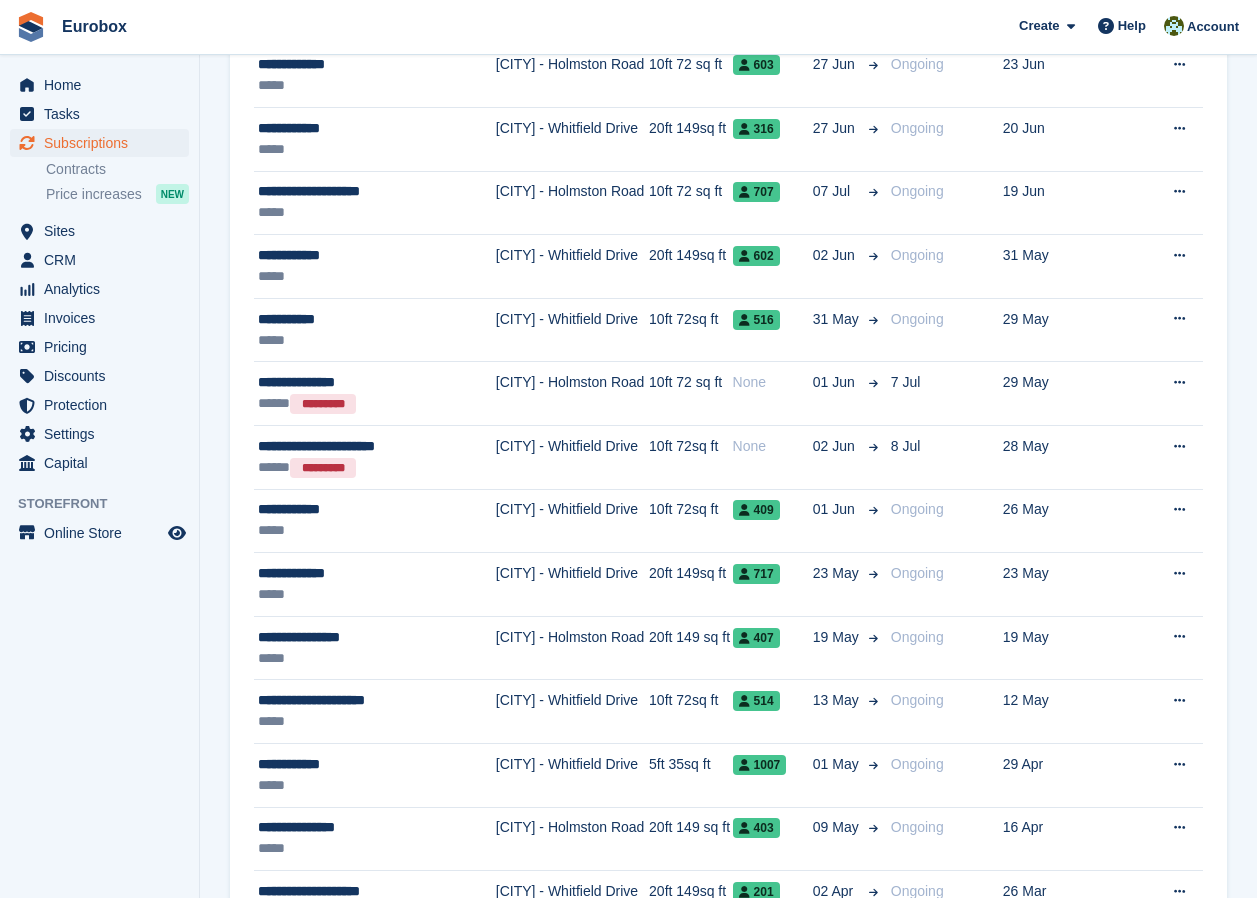scroll, scrollTop: 0, scrollLeft: 0, axis: both 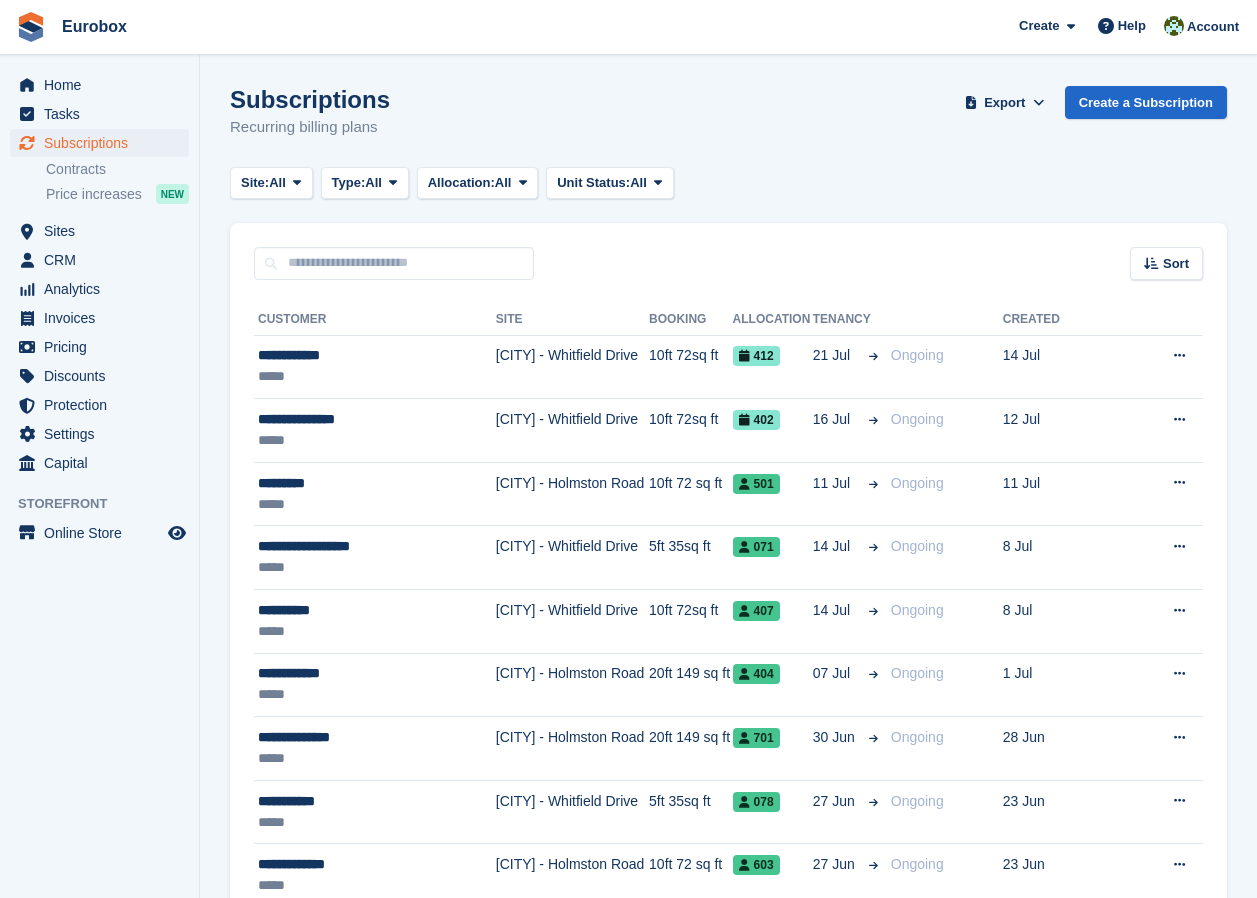click on "Created" at bounding box center (1081, 320) 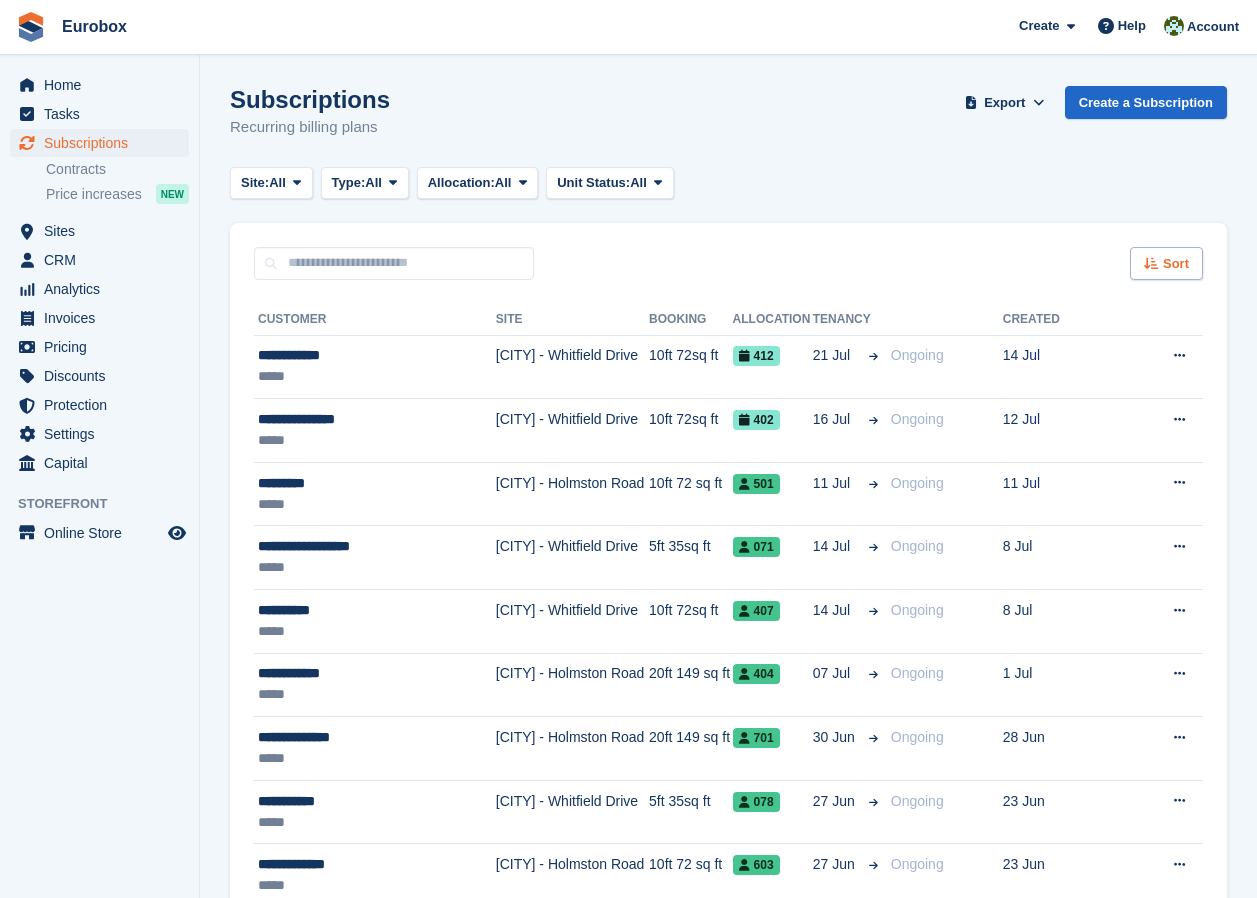 click on "Sort" at bounding box center (1176, 264) 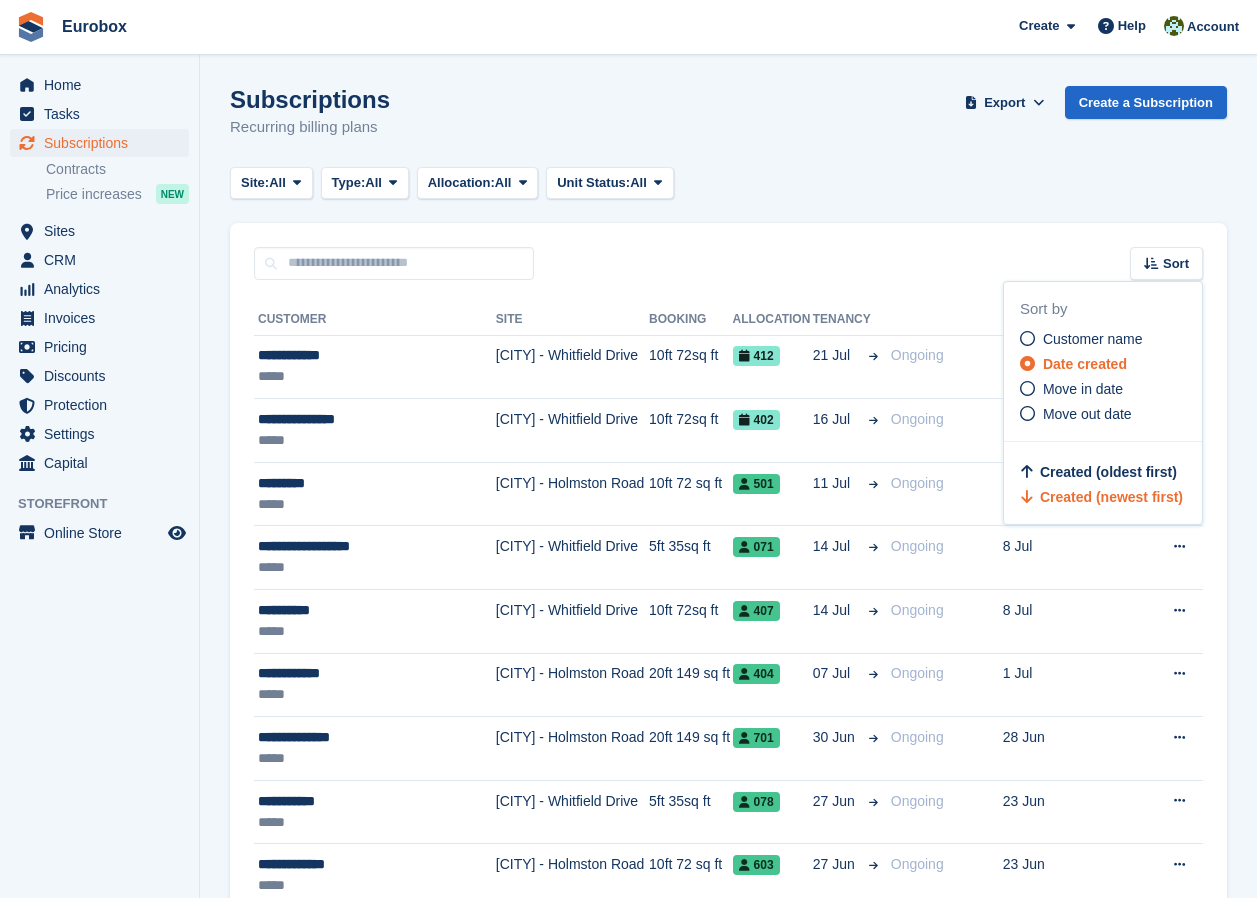 click on "Sort
Sort by
Customer name
Date created
Move in date
Move out date
Created (oldest first)
Created (newest first)" at bounding box center (728, 251) 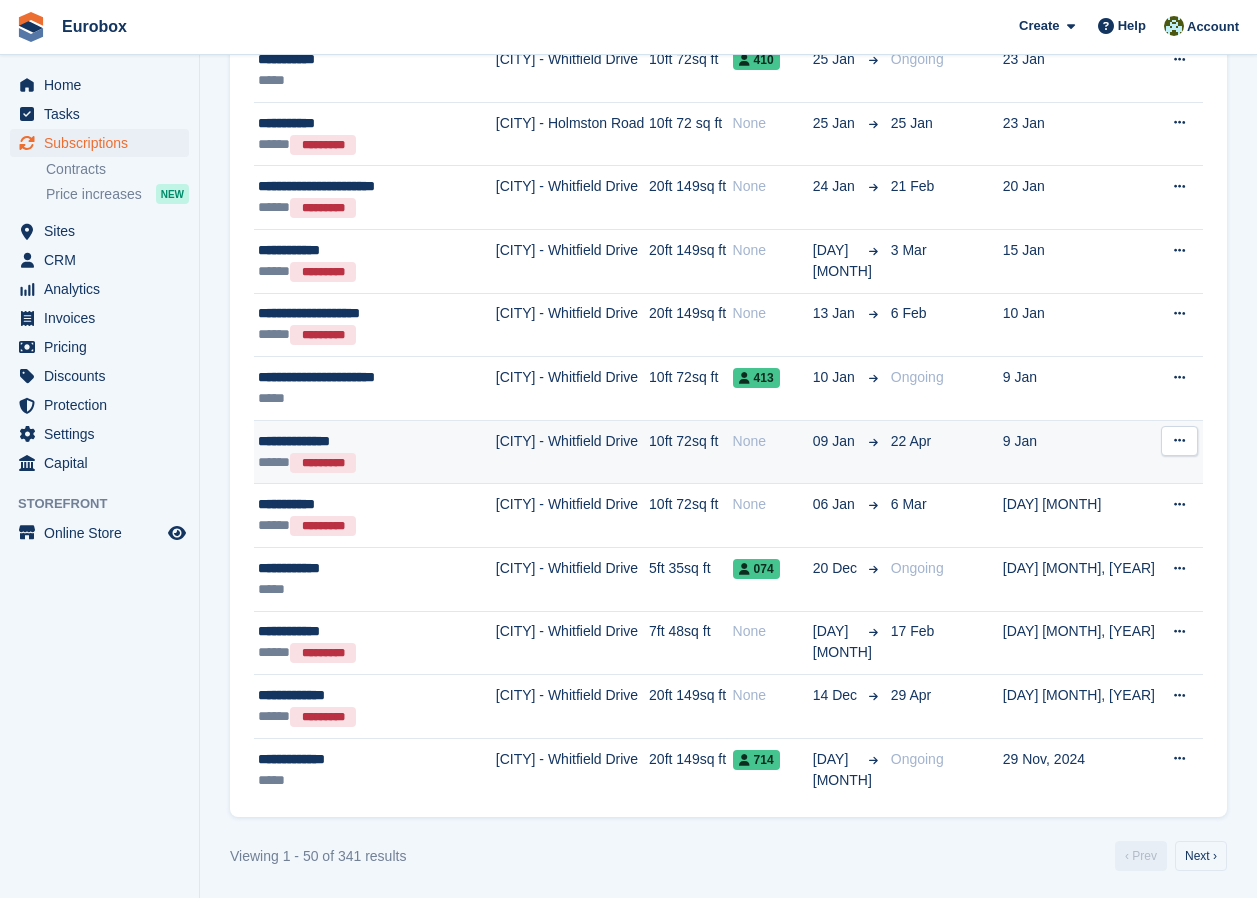 scroll, scrollTop: 2716, scrollLeft: 0, axis: vertical 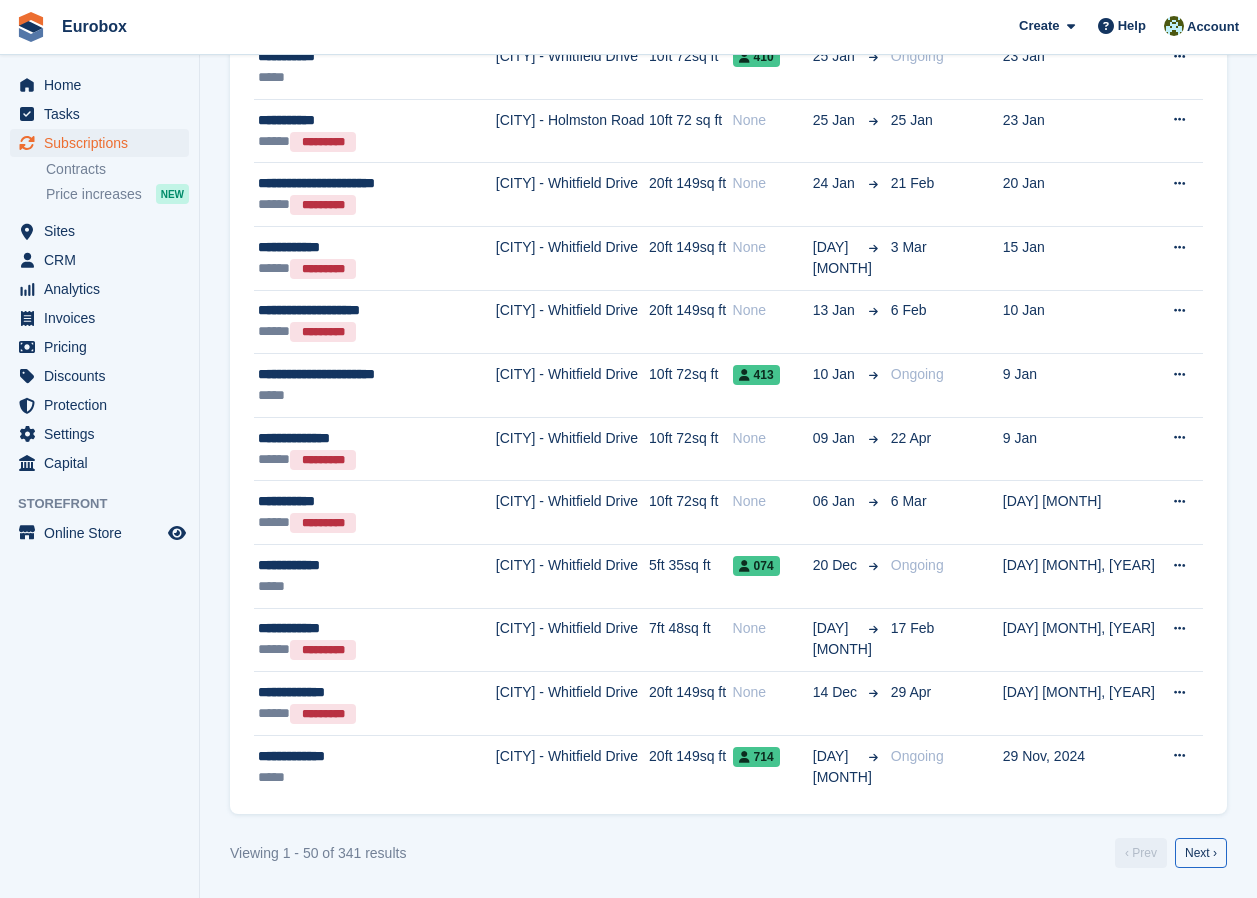 click on "Next ›" at bounding box center [1201, 853] 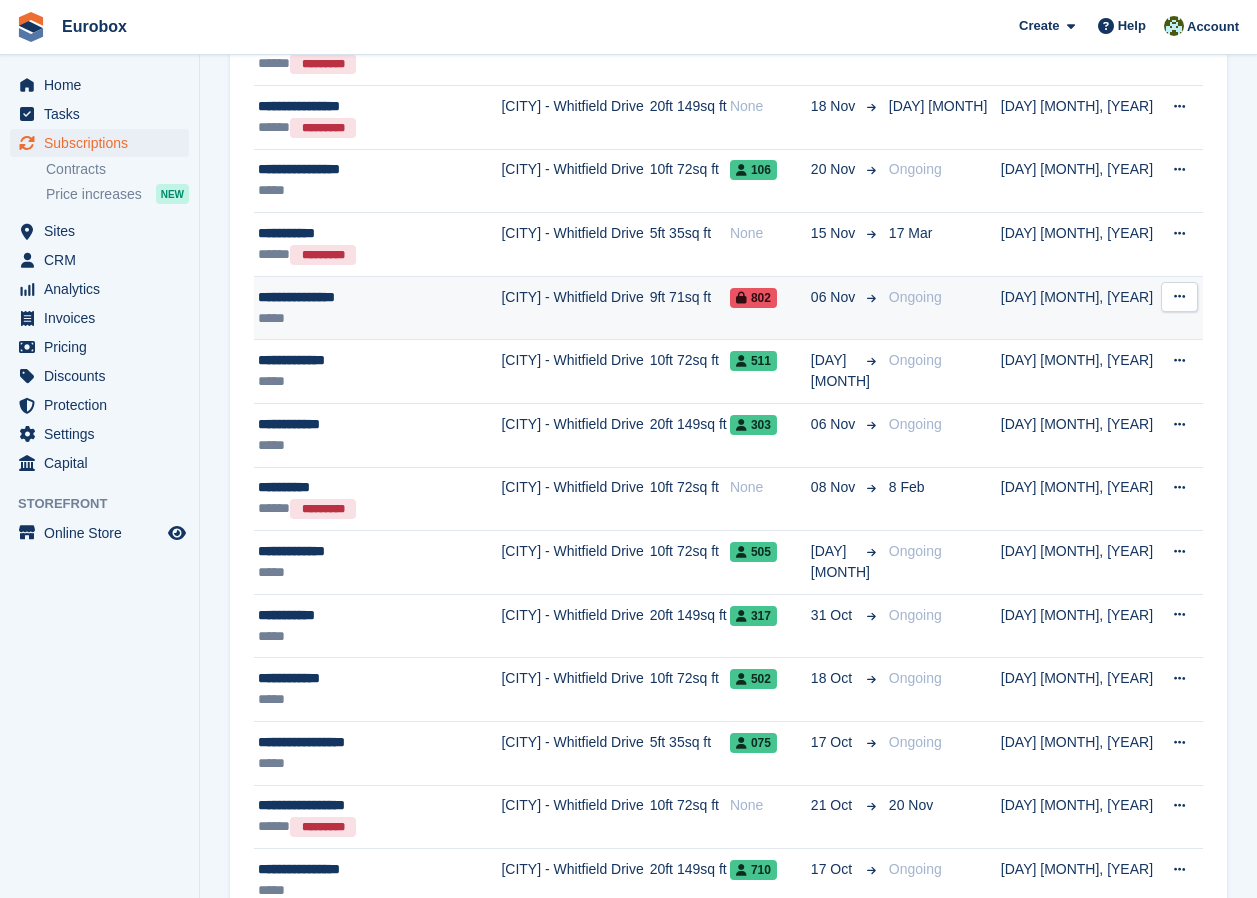 scroll, scrollTop: 516, scrollLeft: 0, axis: vertical 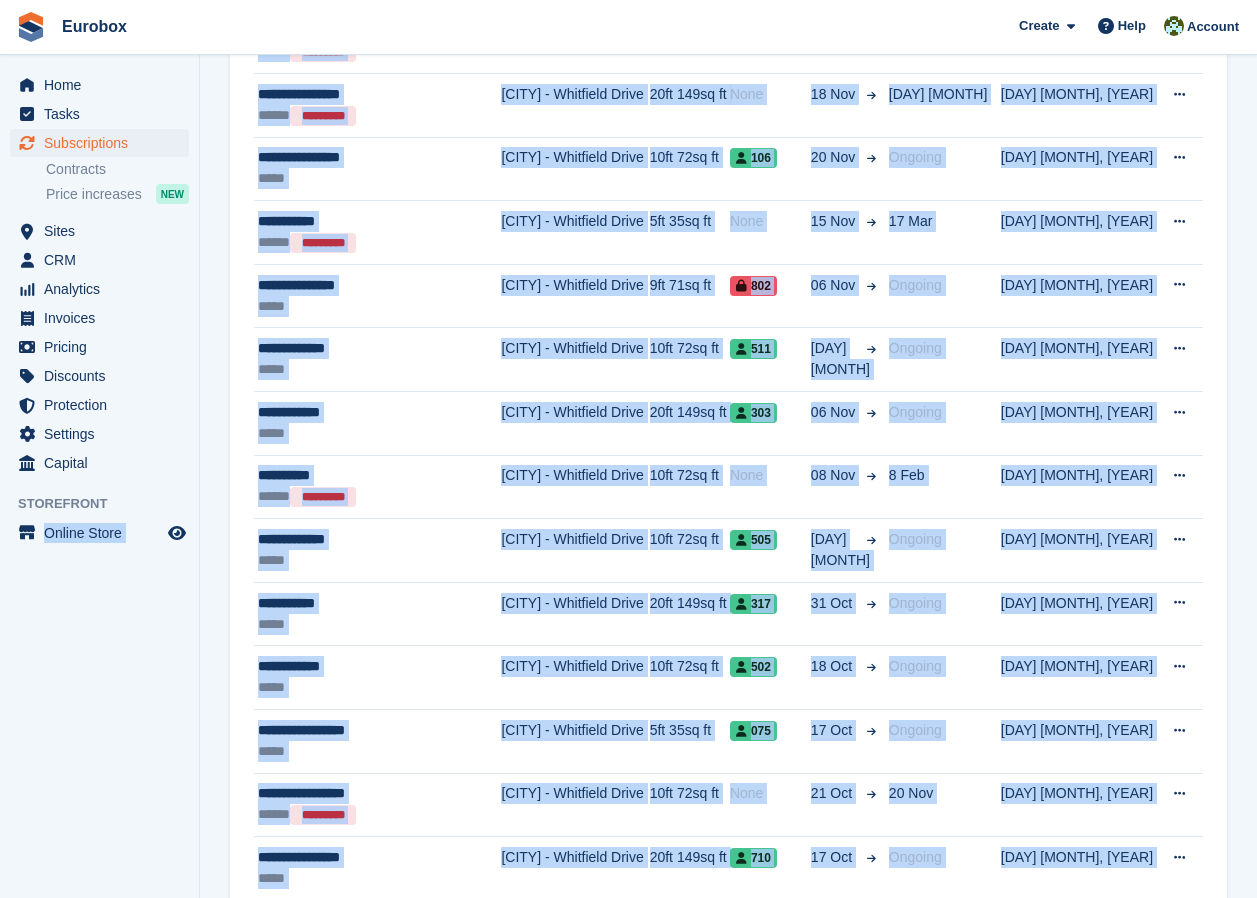 click on "Eurobox
Create
Subscription
Invoice
Contact
Deal
Discount
Page
Help
Chat Support
Submit a support request
Help Center
Get answers to Stora questions
What's New" at bounding box center [628, -67] 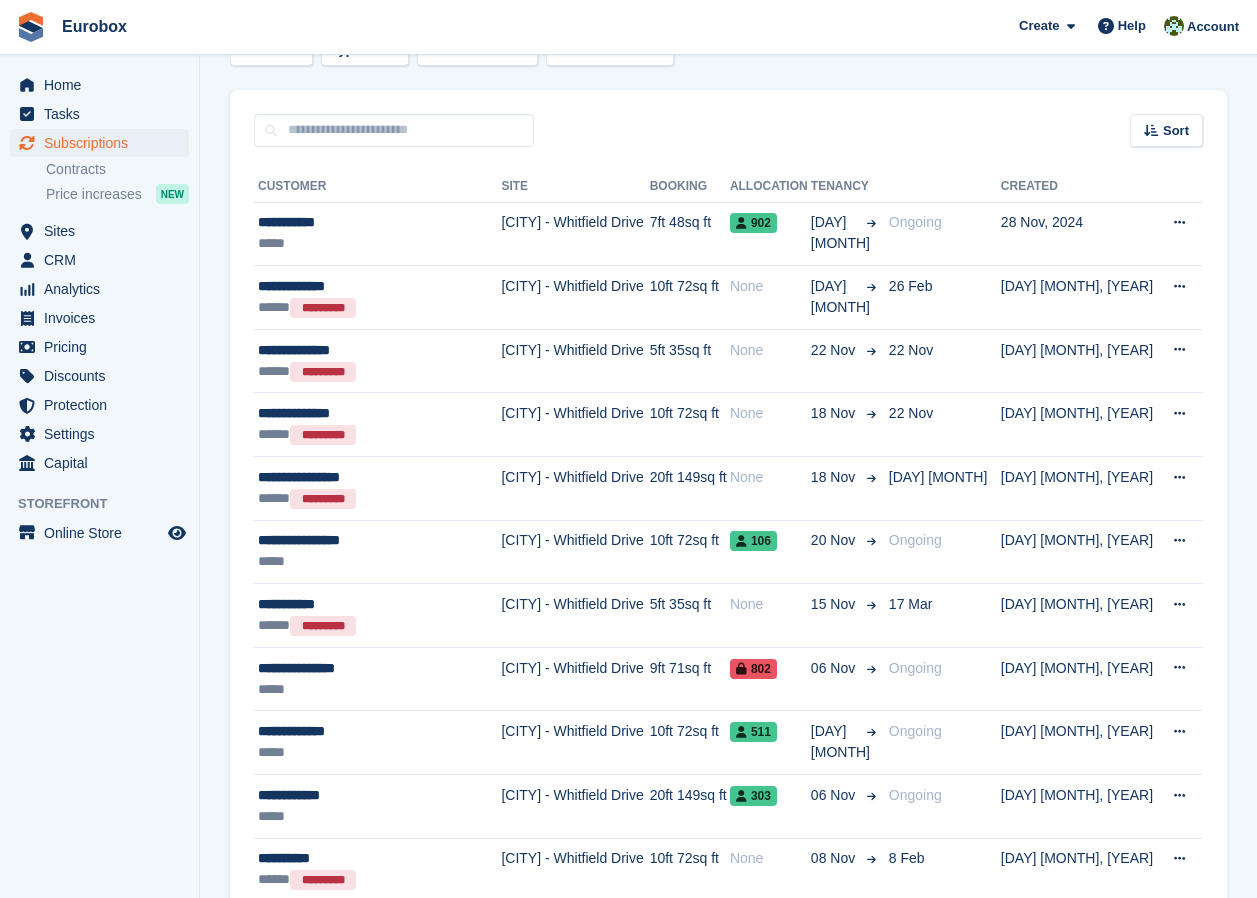 scroll, scrollTop: 116, scrollLeft: 0, axis: vertical 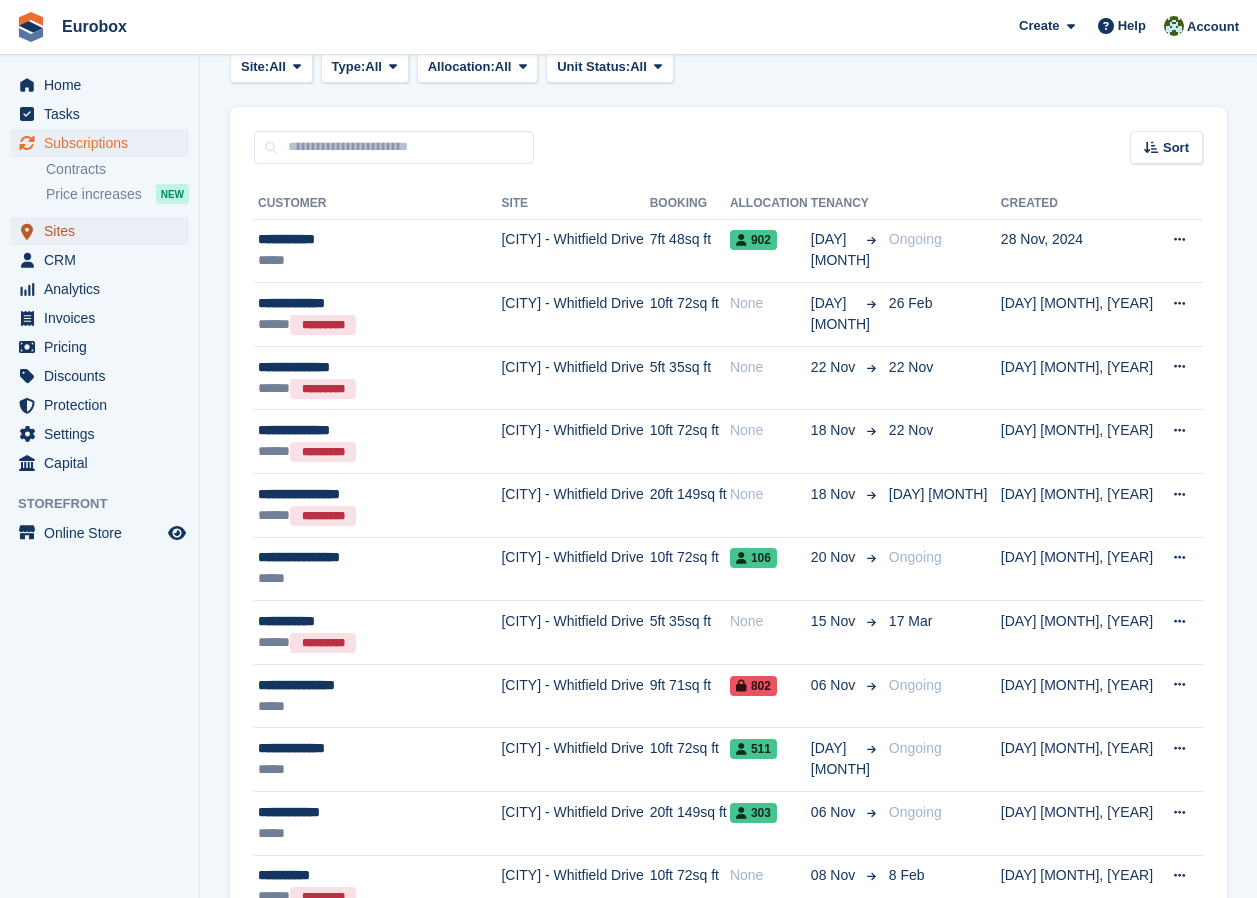 click on "Sites" at bounding box center [104, 231] 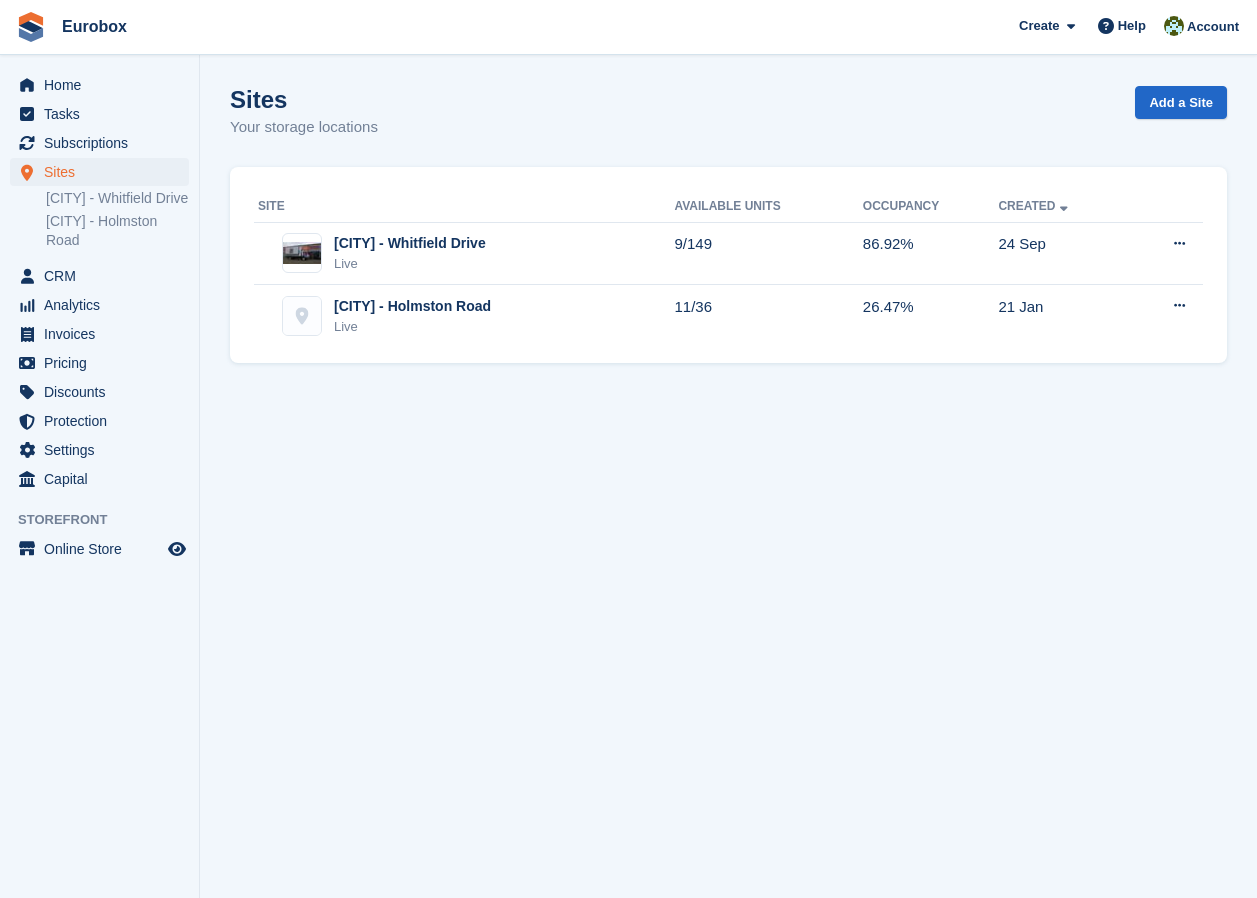 scroll, scrollTop: 0, scrollLeft: 0, axis: both 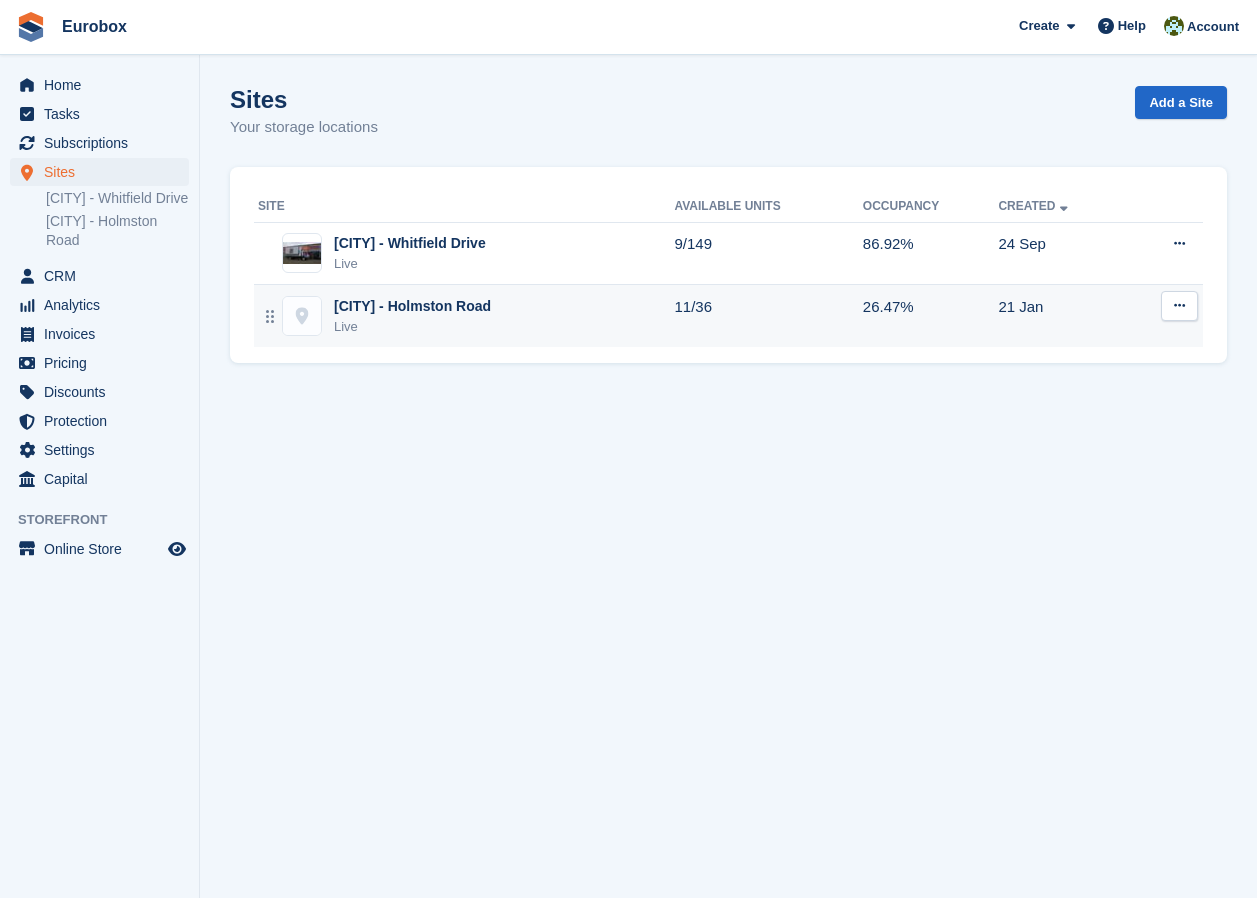 click on "[CITY] - [STREET]" at bounding box center [412, 306] 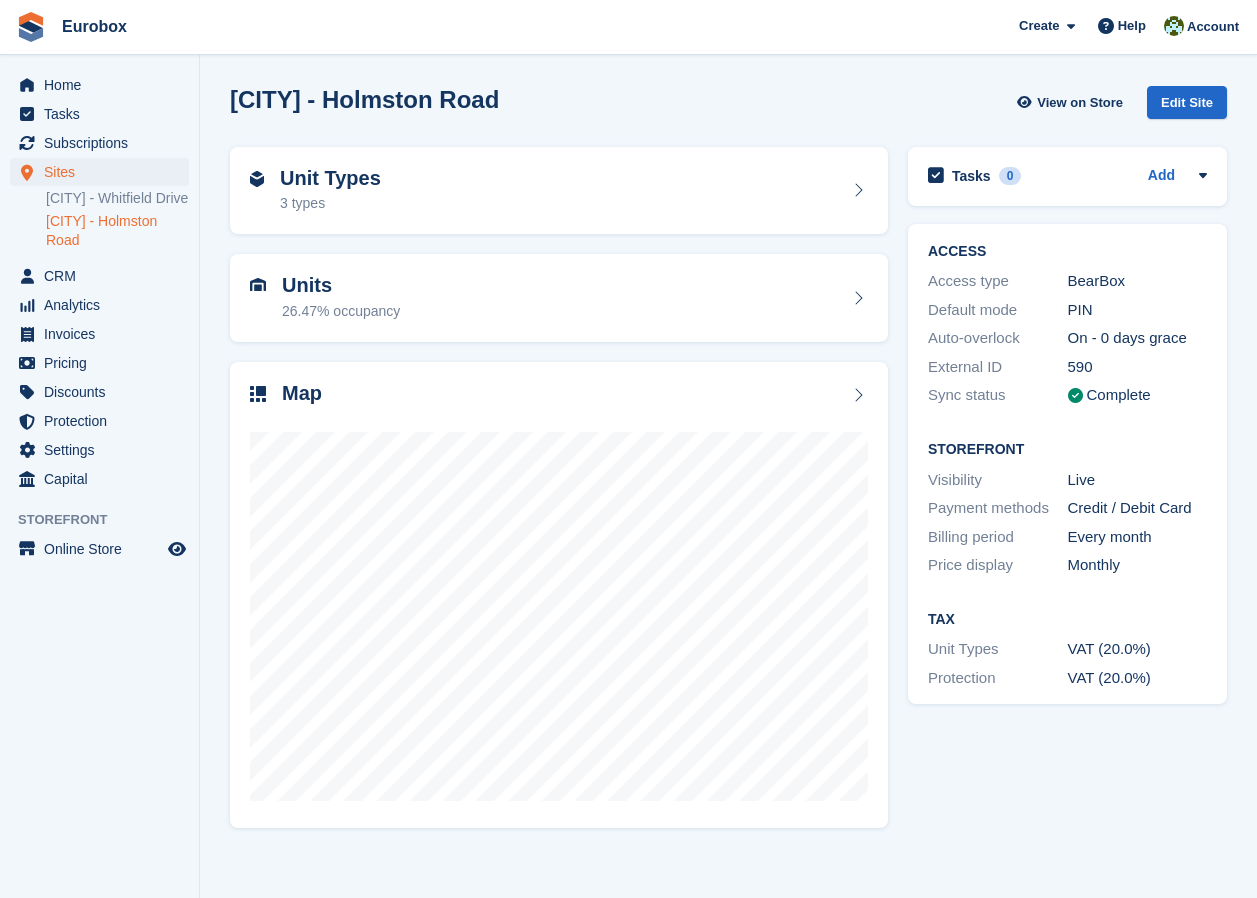 scroll, scrollTop: 0, scrollLeft: 0, axis: both 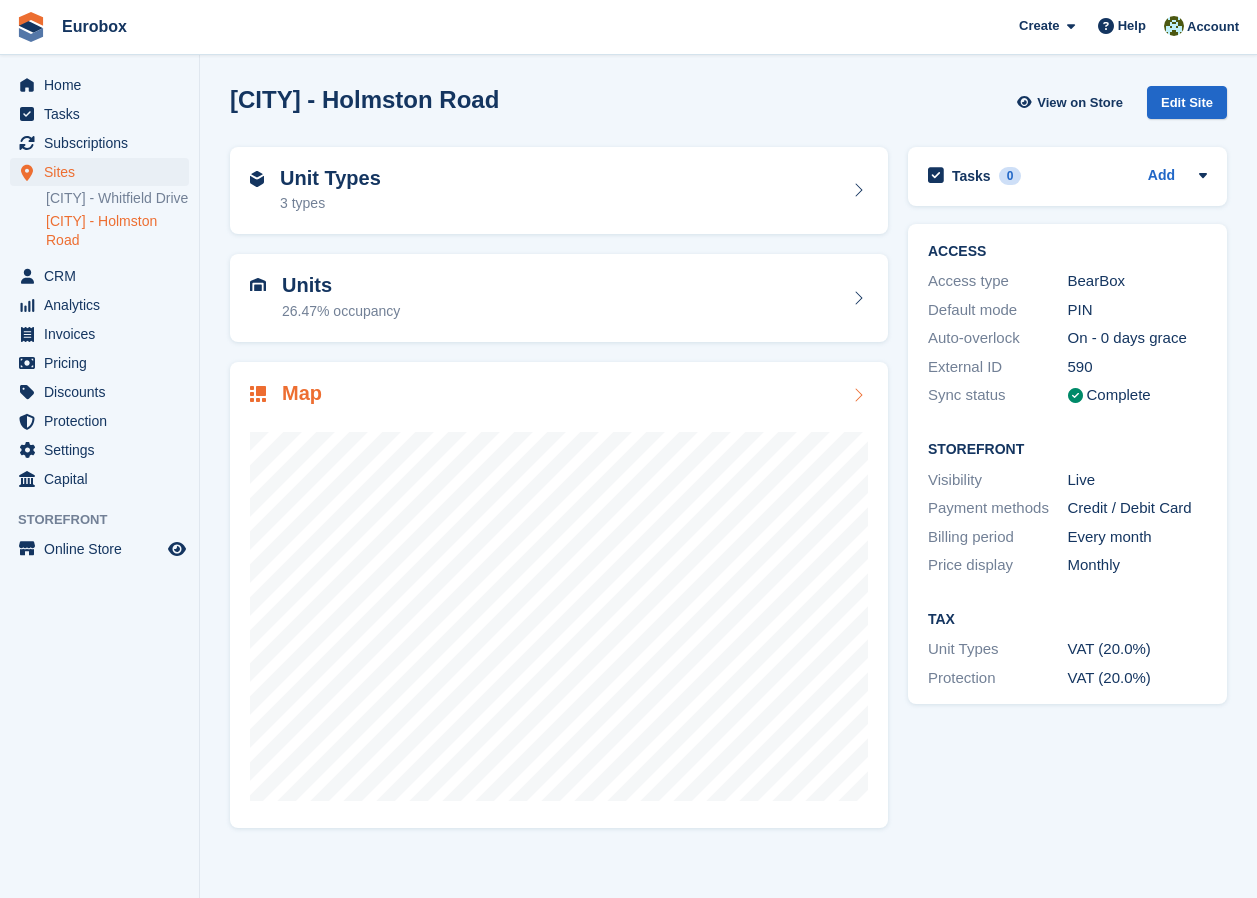click at bounding box center (858, 395) 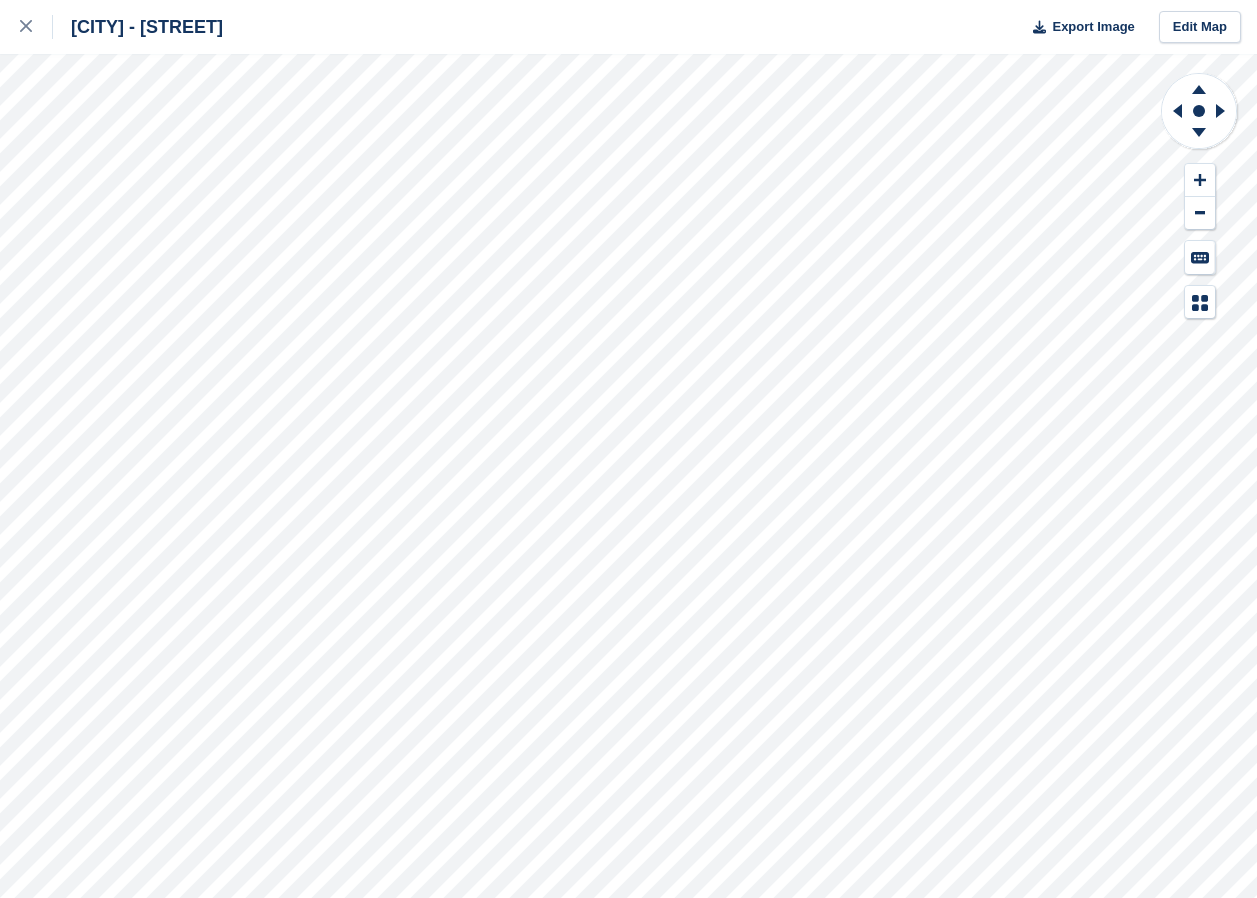 scroll, scrollTop: 0, scrollLeft: 0, axis: both 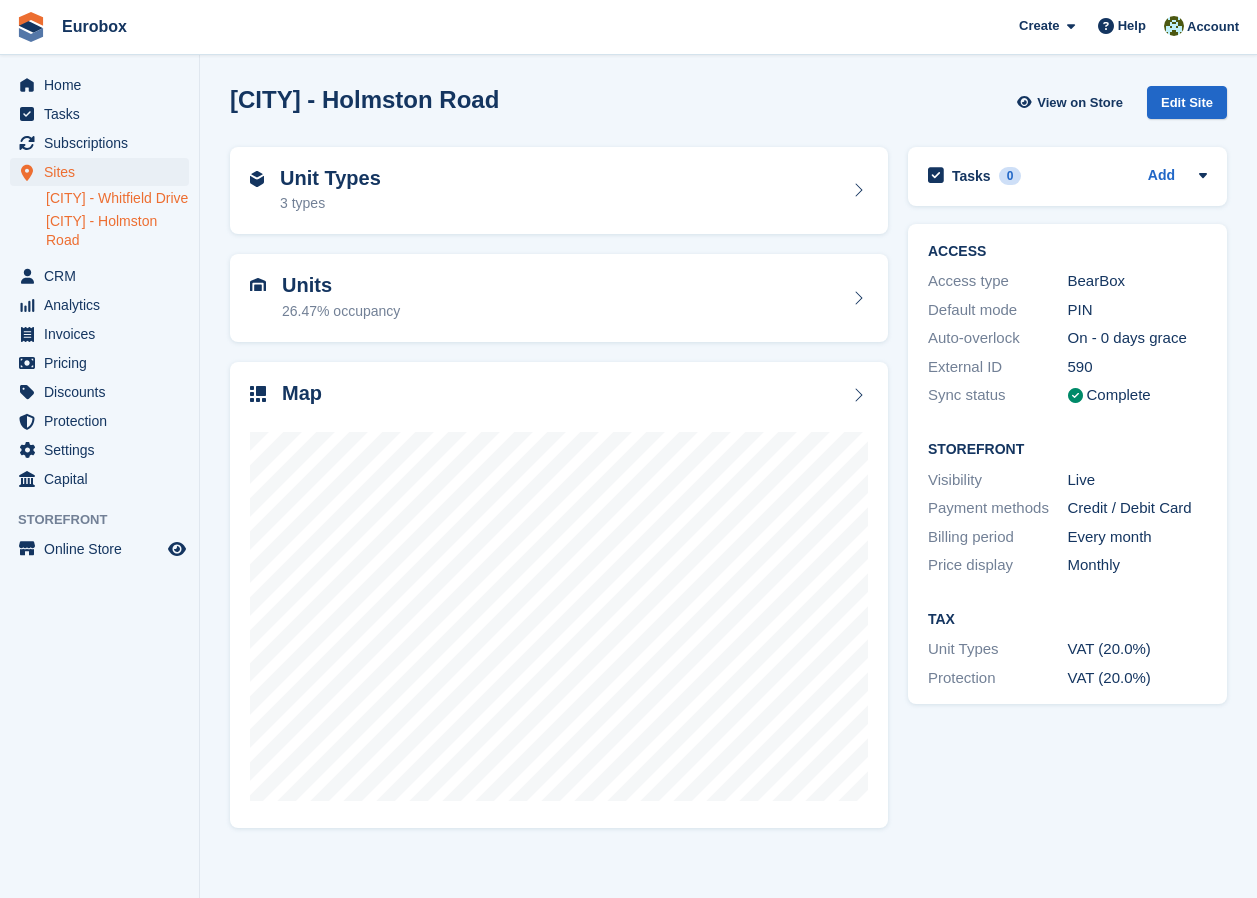 click on "[CITY] - Whitfield Drive" at bounding box center (117, 198) 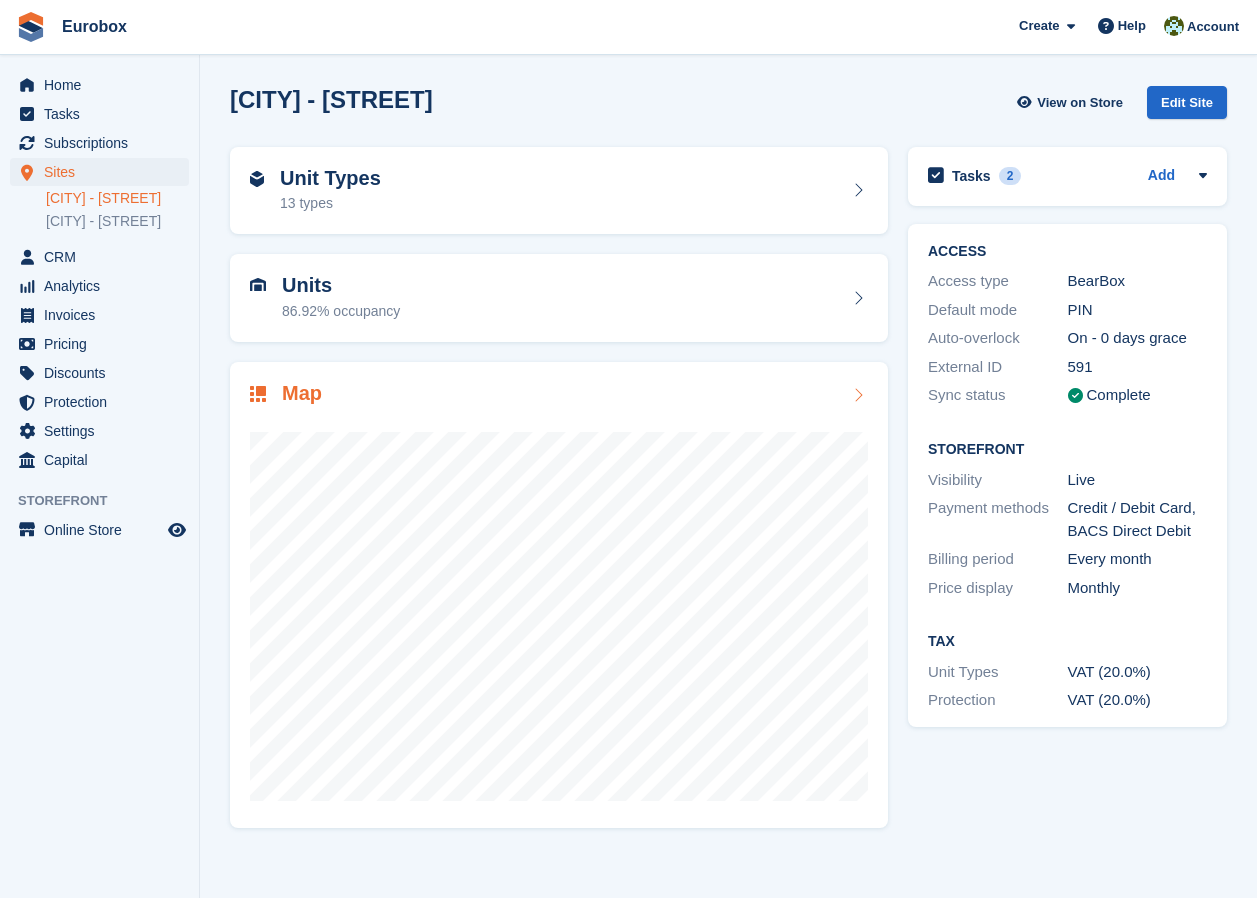 scroll, scrollTop: 0, scrollLeft: 0, axis: both 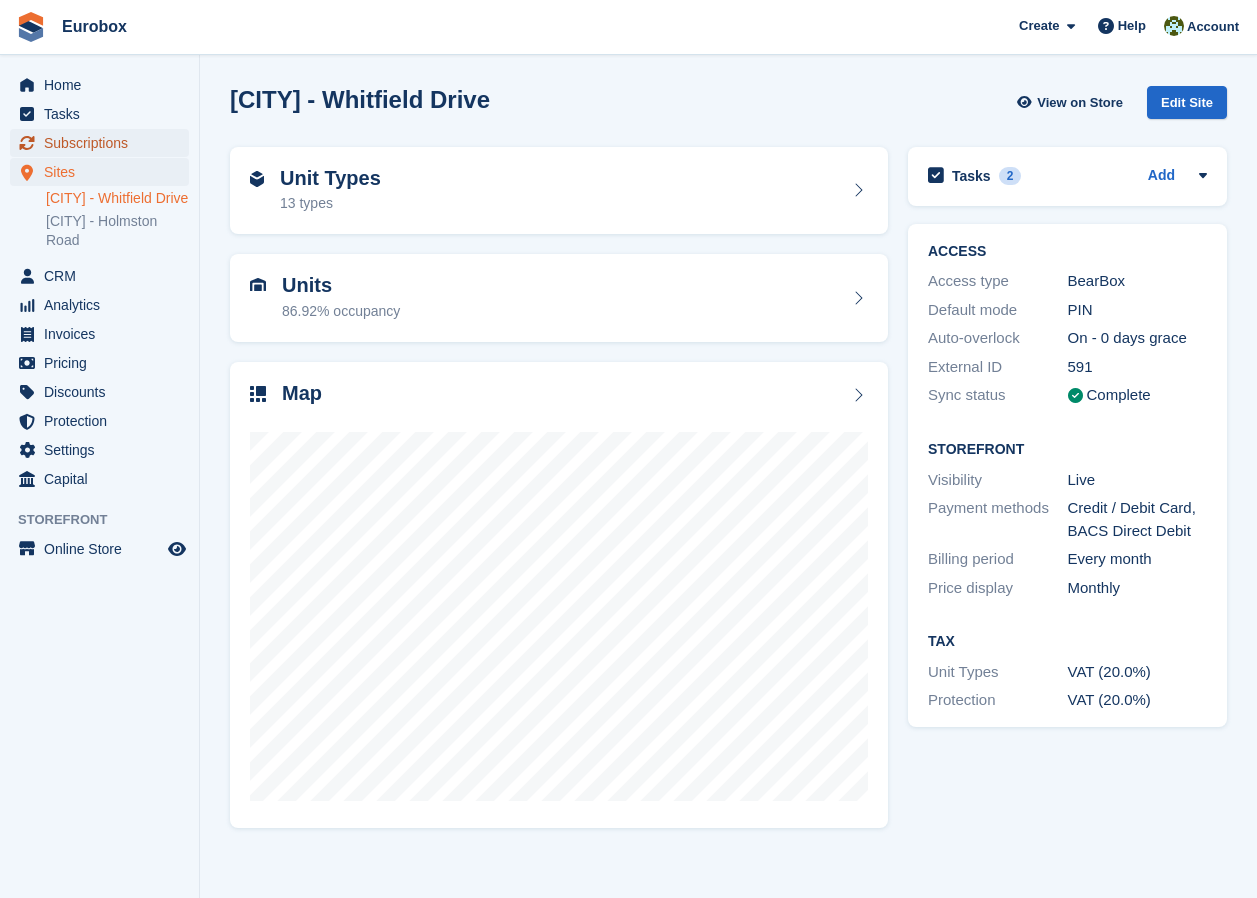 click on "Subscriptions" at bounding box center [104, 143] 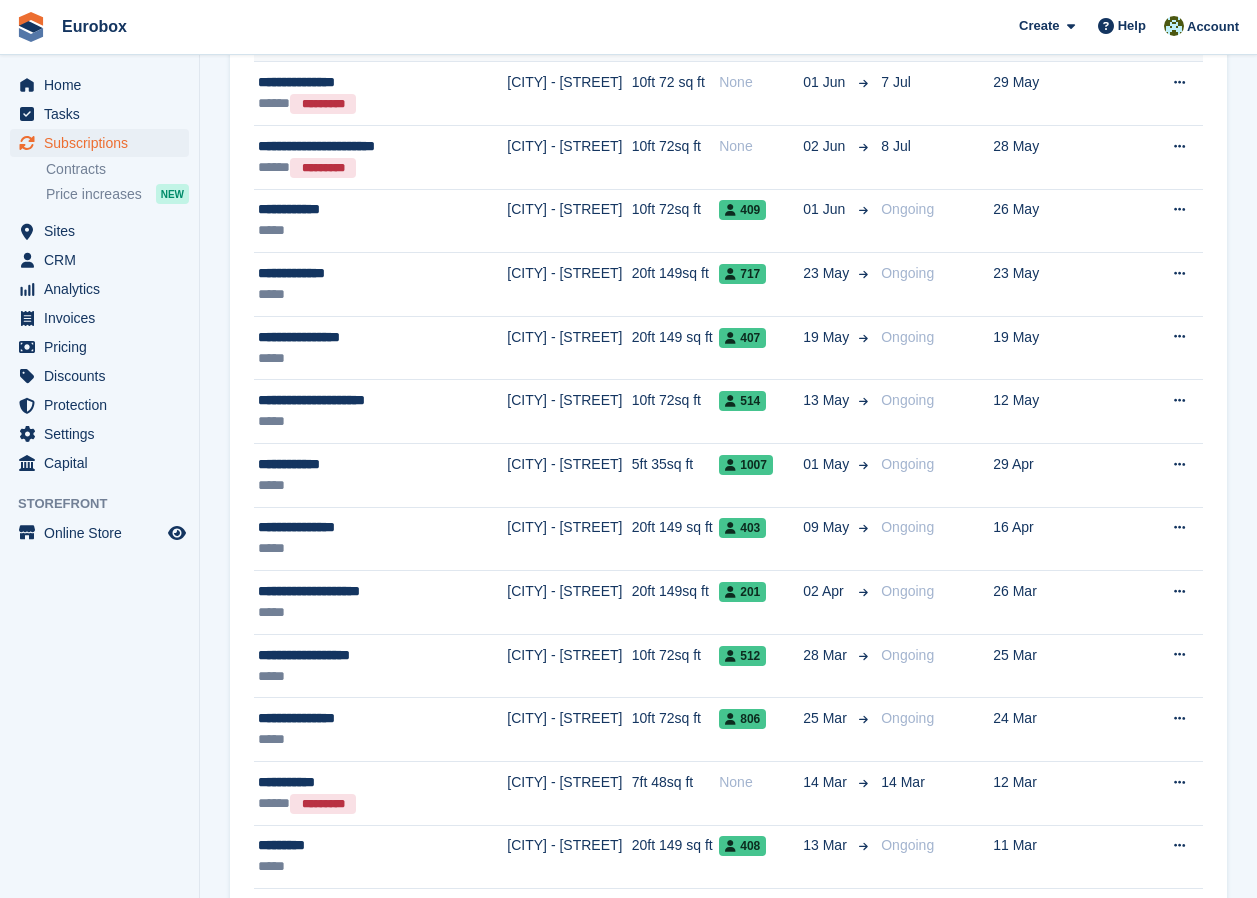 scroll, scrollTop: 1200, scrollLeft: 0, axis: vertical 